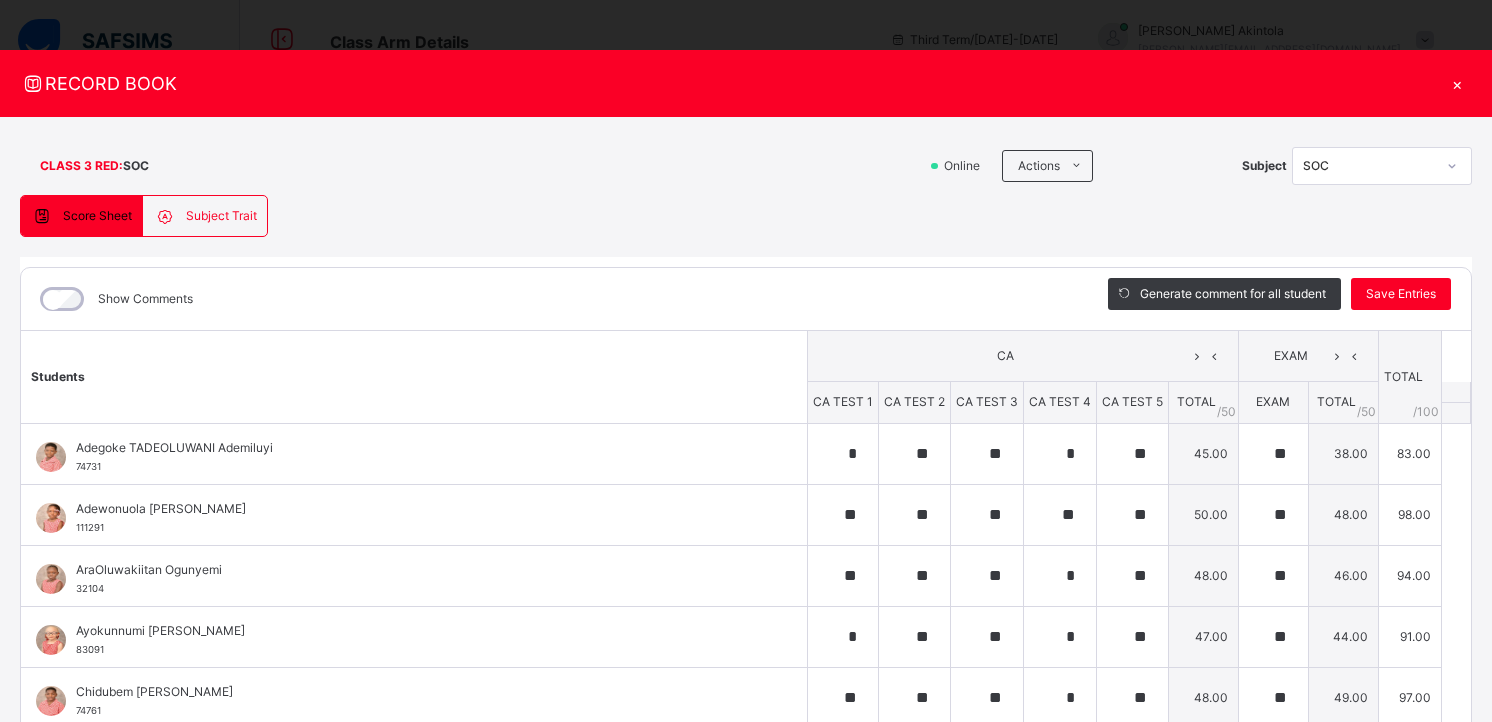 scroll, scrollTop: 1292, scrollLeft: 0, axis: vertical 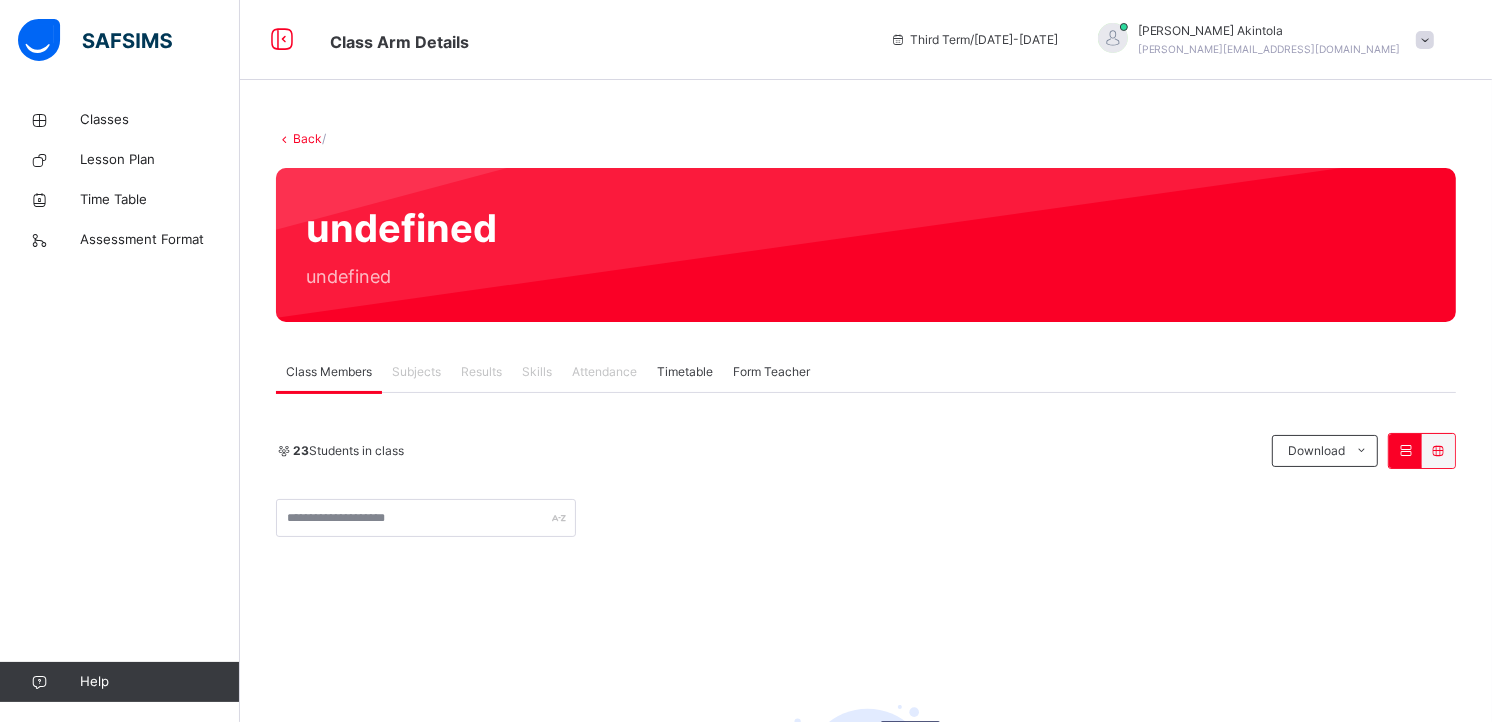 click on "Subjects" at bounding box center [416, 372] 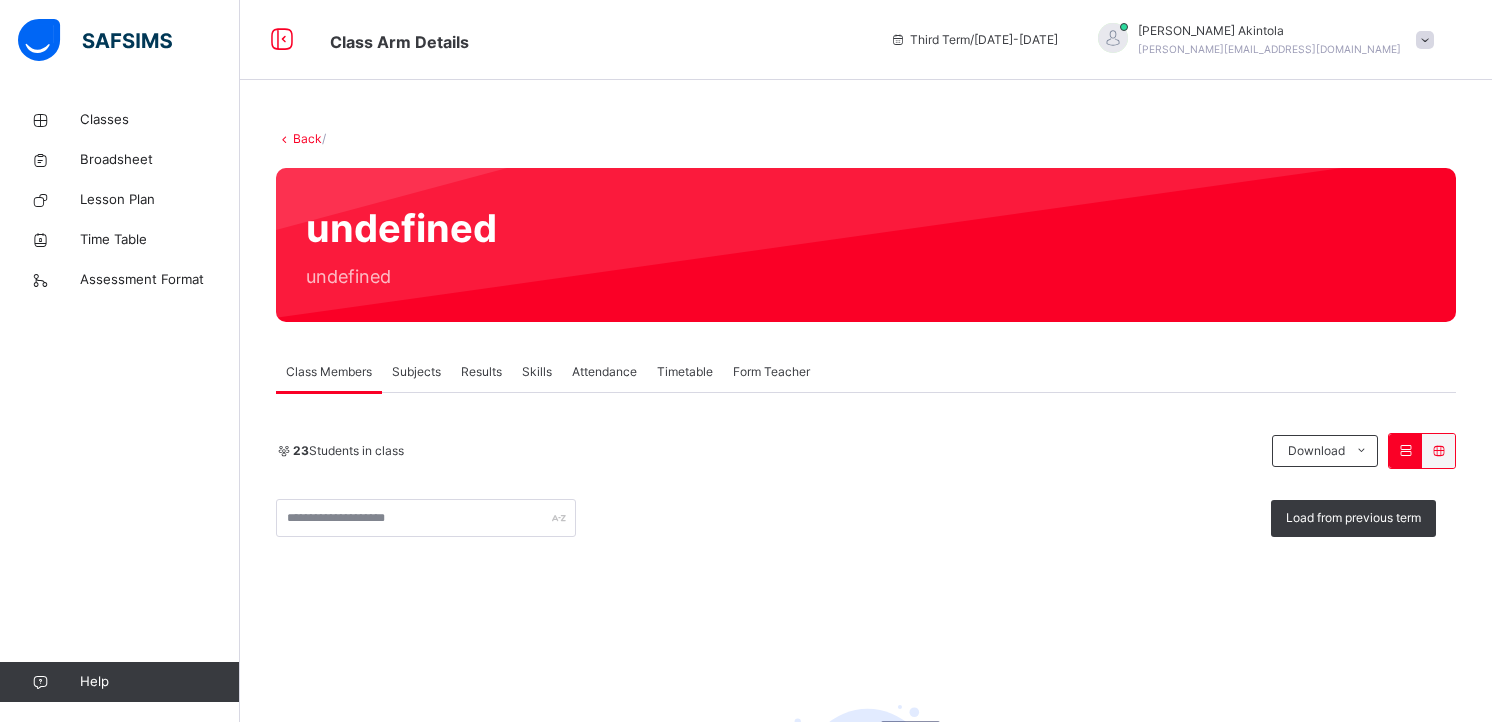 scroll, scrollTop: 0, scrollLeft: 0, axis: both 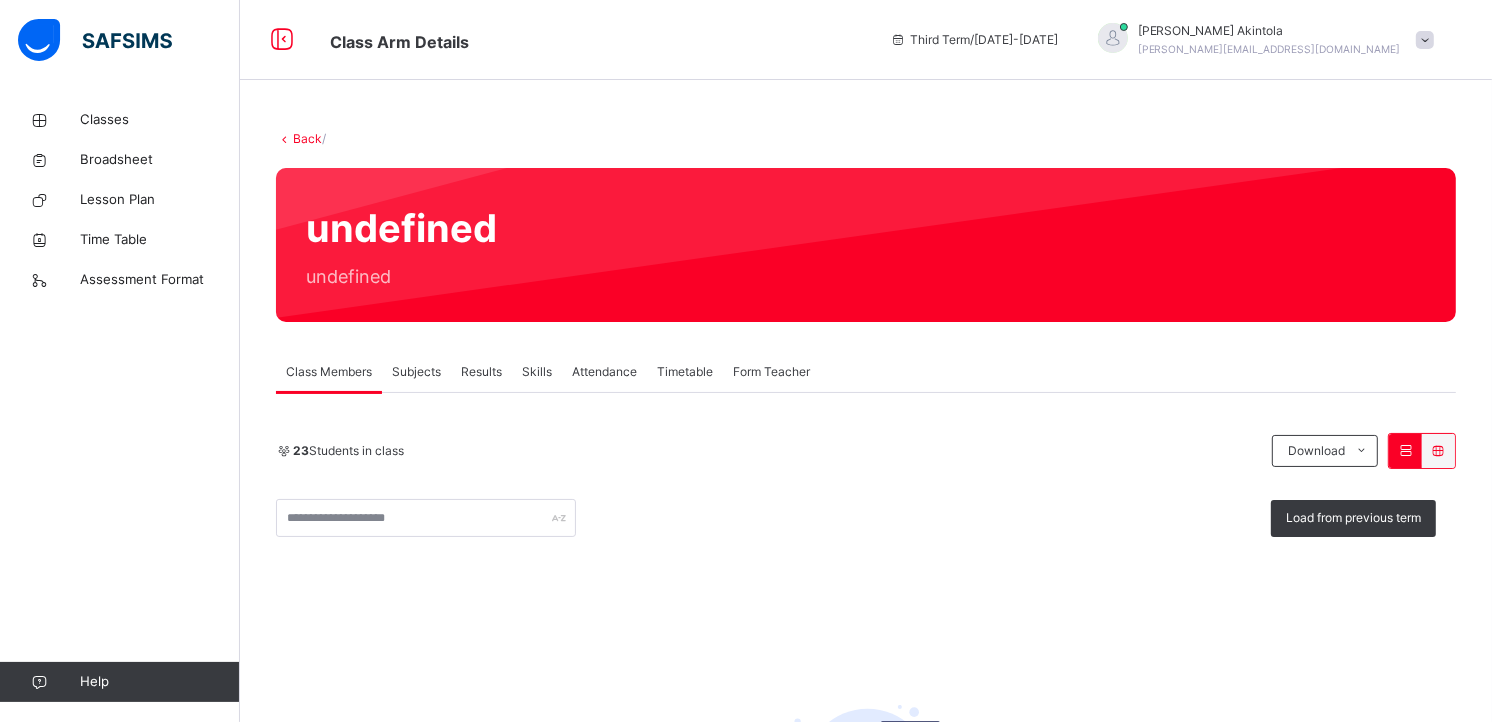 click on "Results" at bounding box center (481, 372) 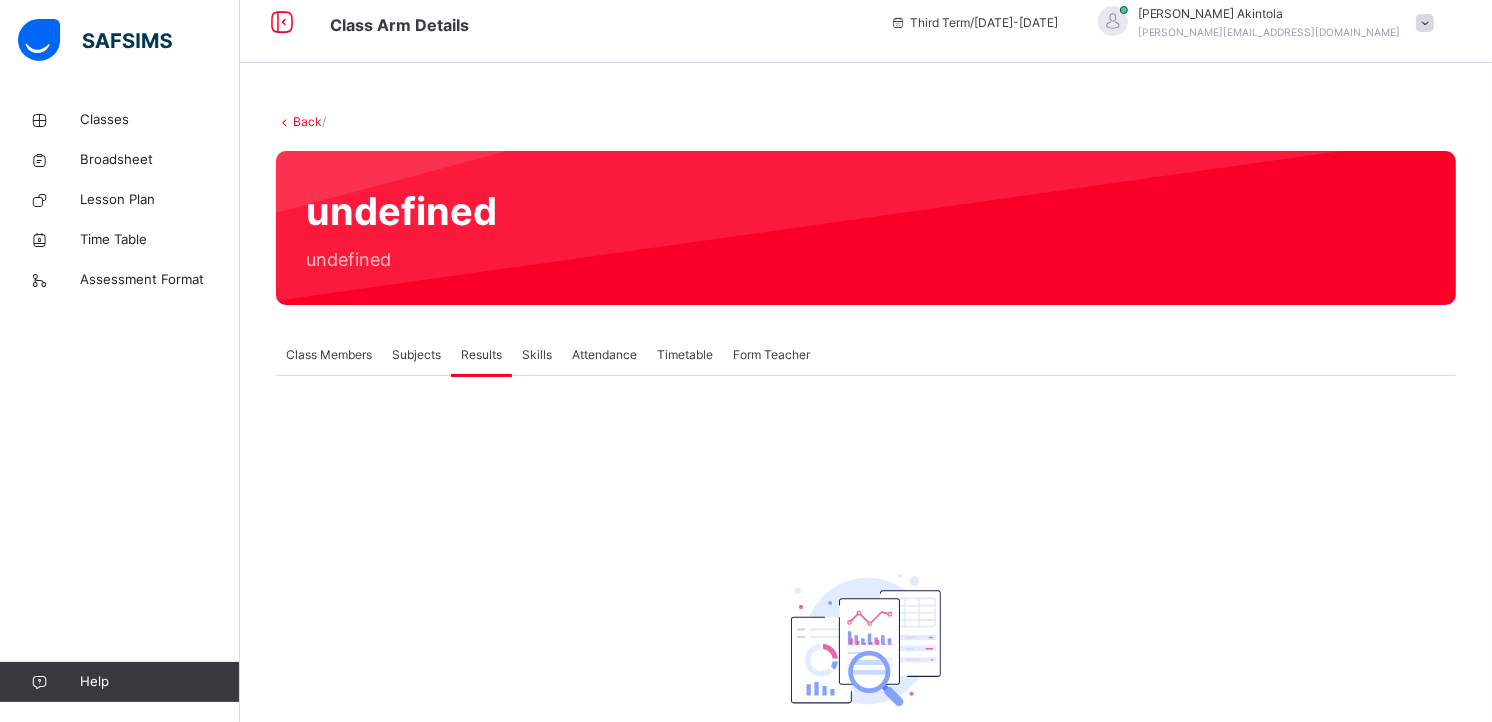 scroll, scrollTop: 0, scrollLeft: 0, axis: both 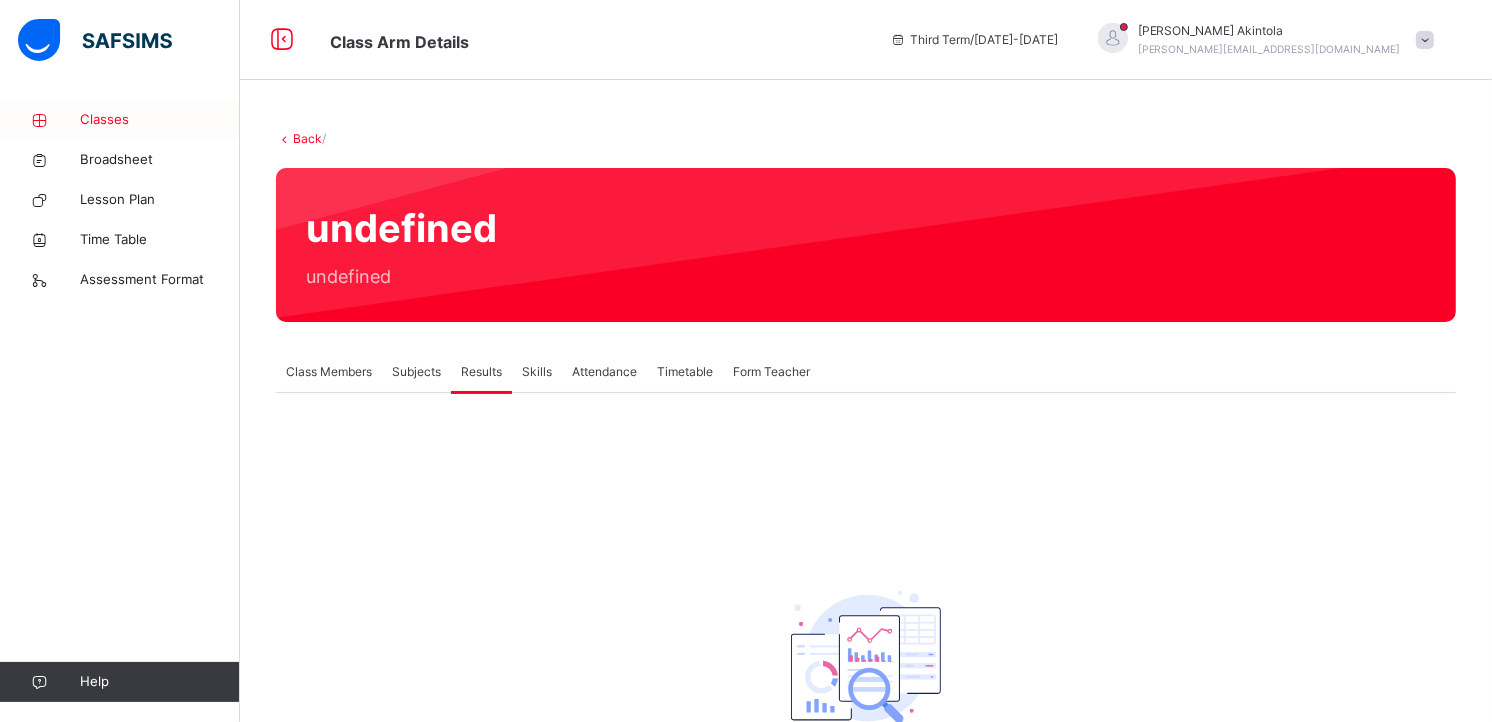 click on "Classes" at bounding box center (160, 120) 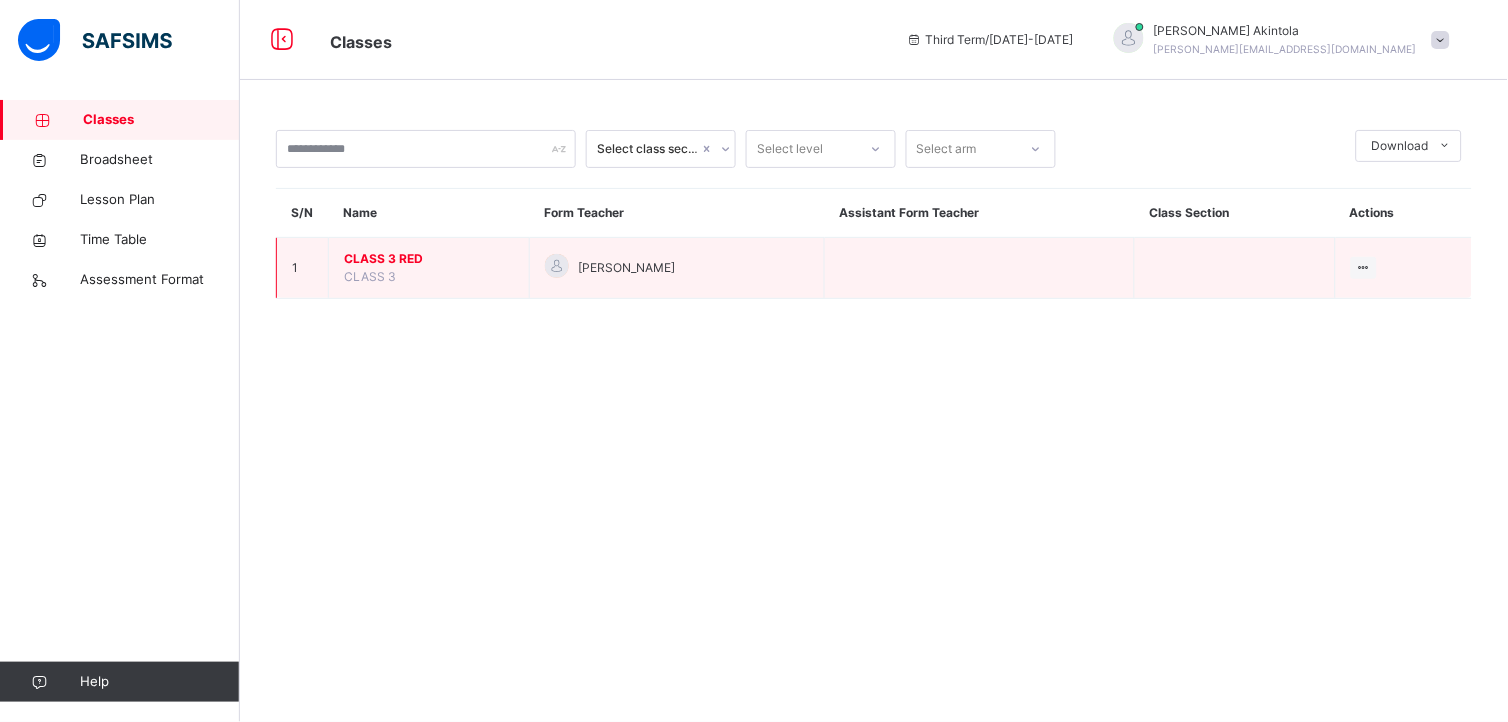 click on "CLASS 3   RED" at bounding box center [429, 259] 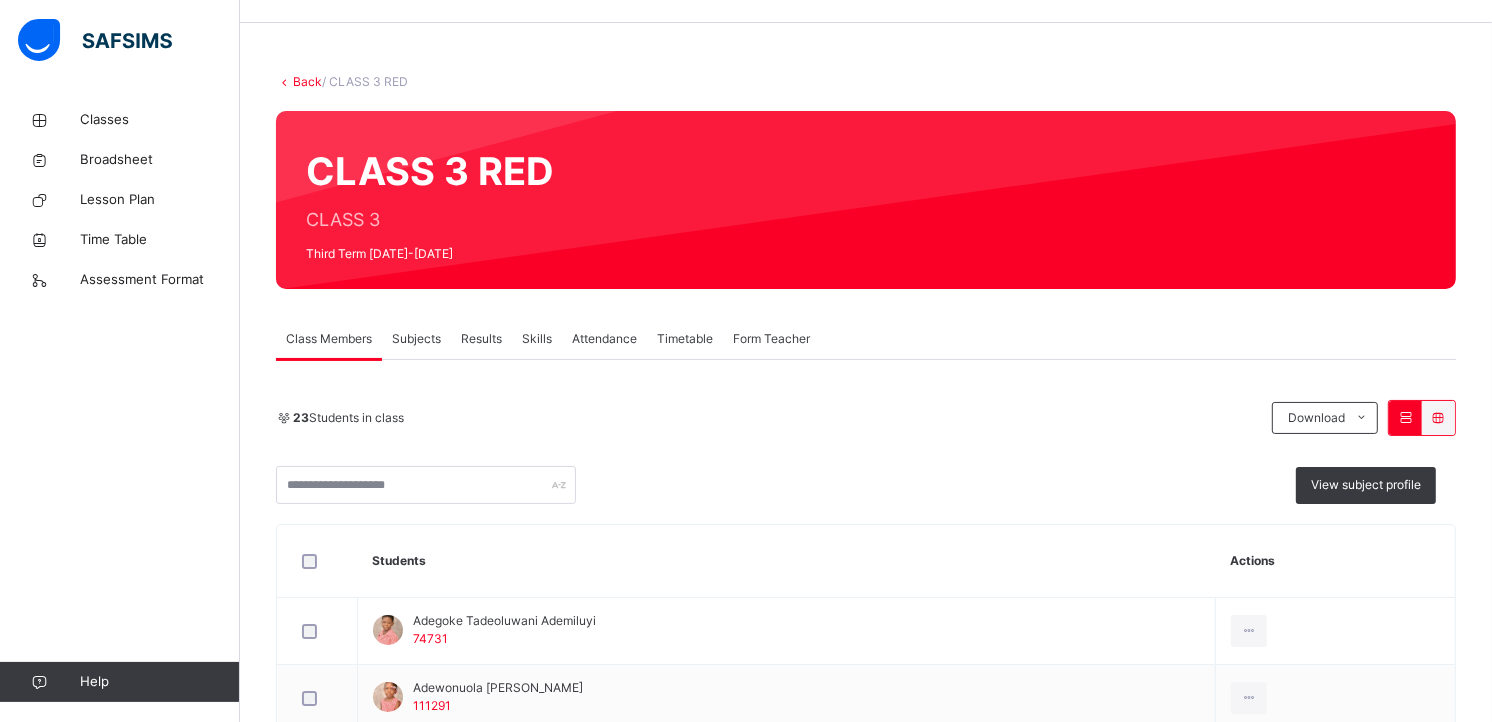 scroll, scrollTop: 64, scrollLeft: 0, axis: vertical 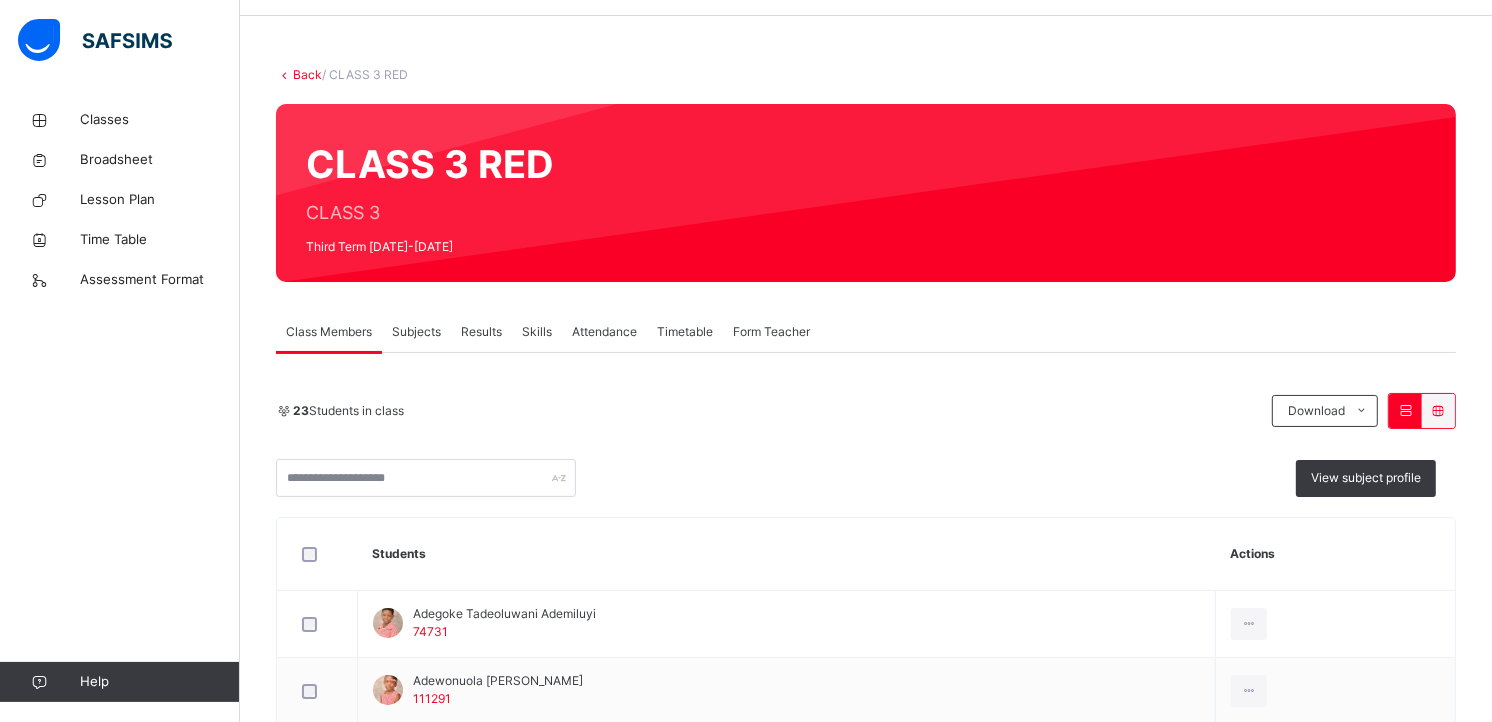 click on "Results" at bounding box center [481, 332] 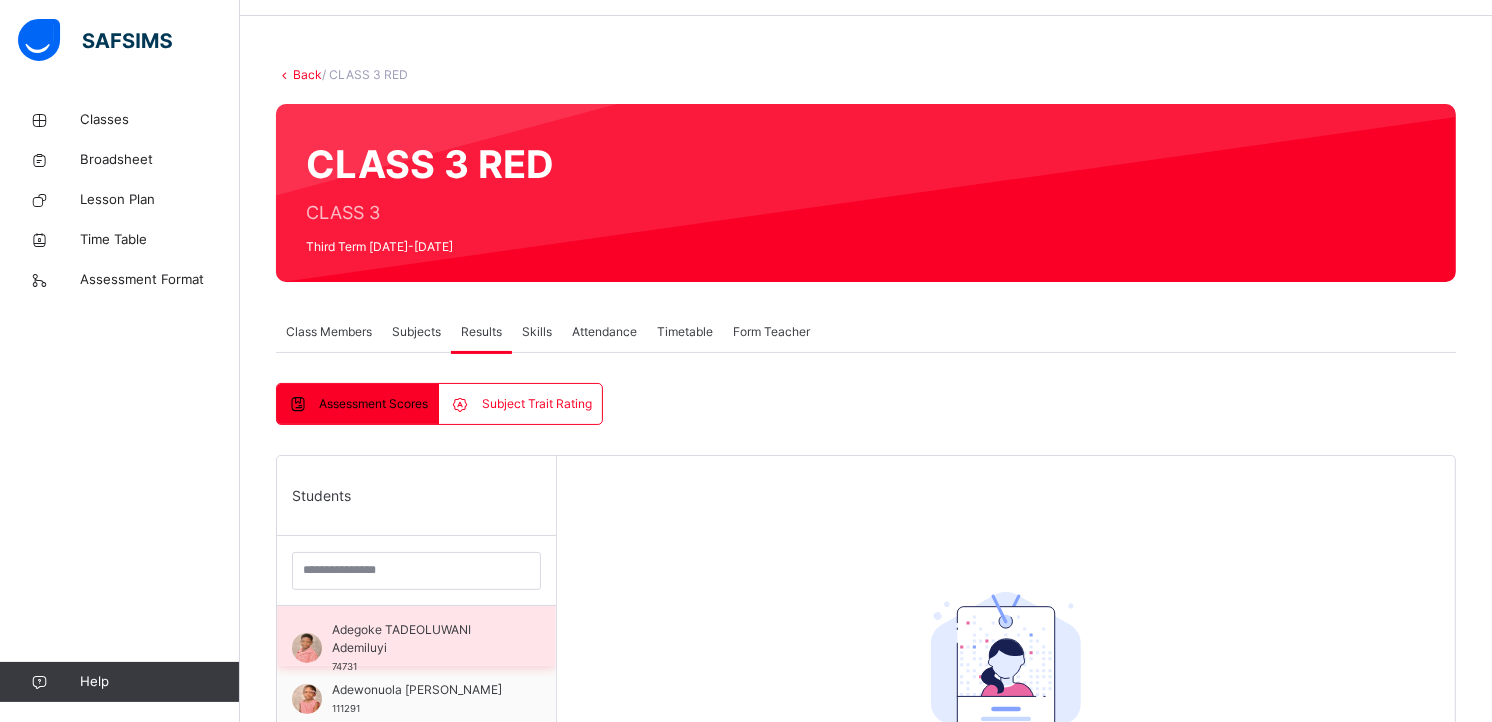 click on "Adegoke TADEOLUWANI Ademiluyi" at bounding box center [421, 639] 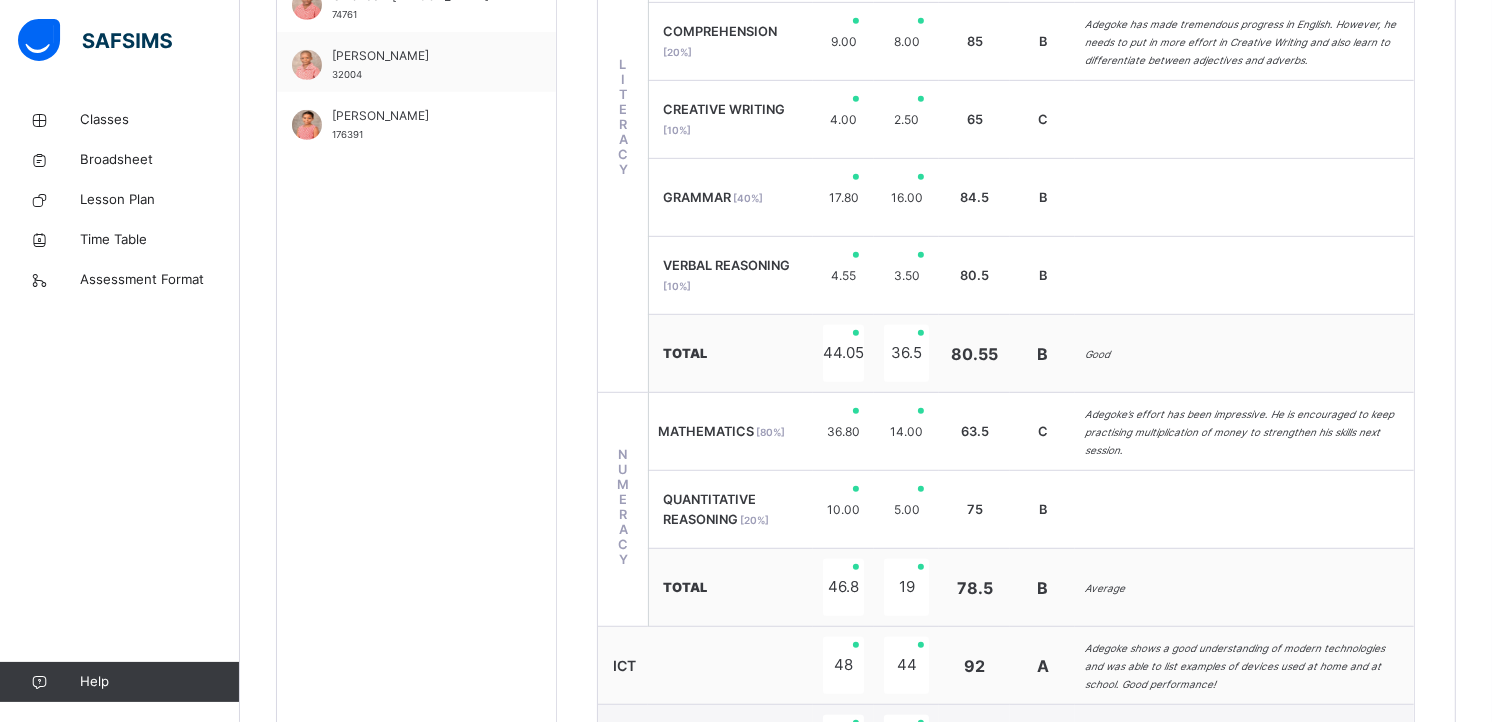 scroll, scrollTop: 947, scrollLeft: 0, axis: vertical 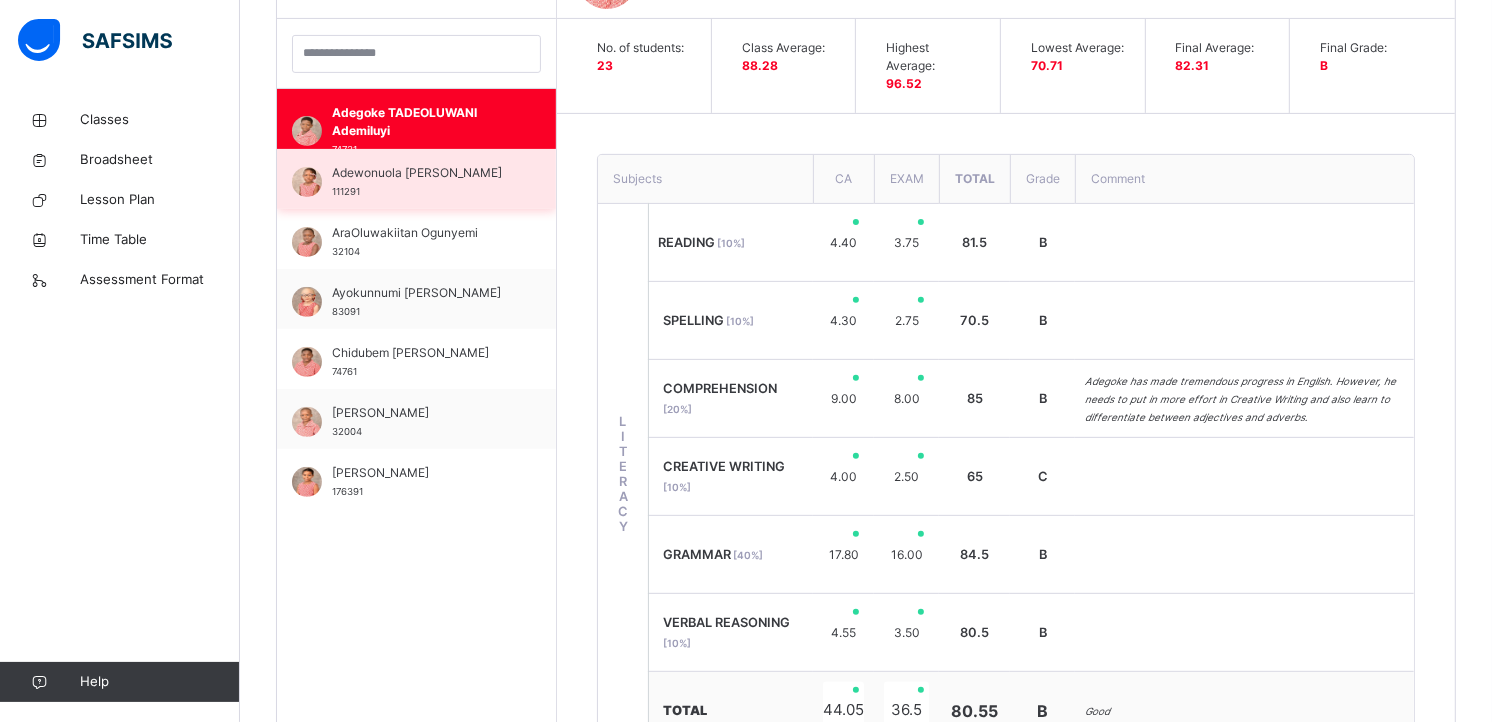 click on "Adewonuola [PERSON_NAME]" at bounding box center (421, 173) 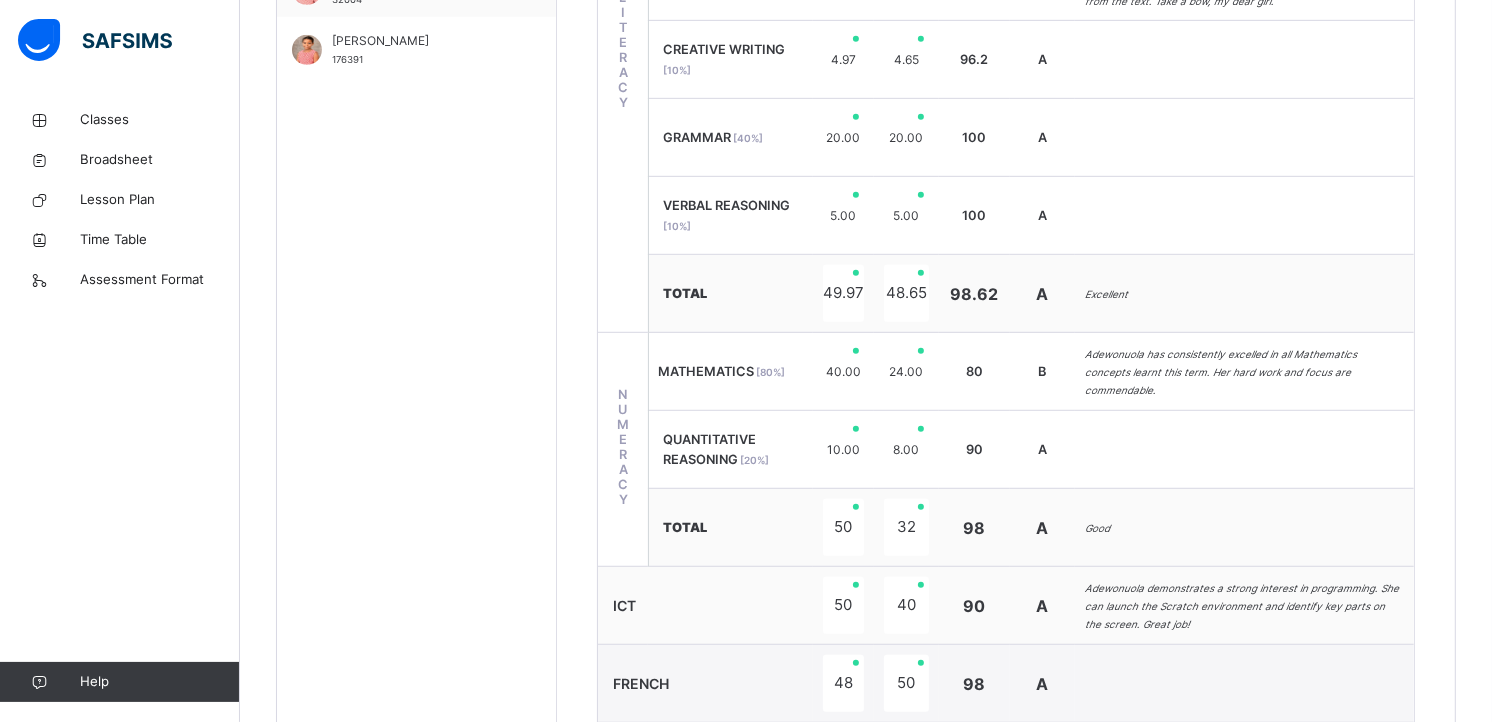 scroll, scrollTop: 1017, scrollLeft: 0, axis: vertical 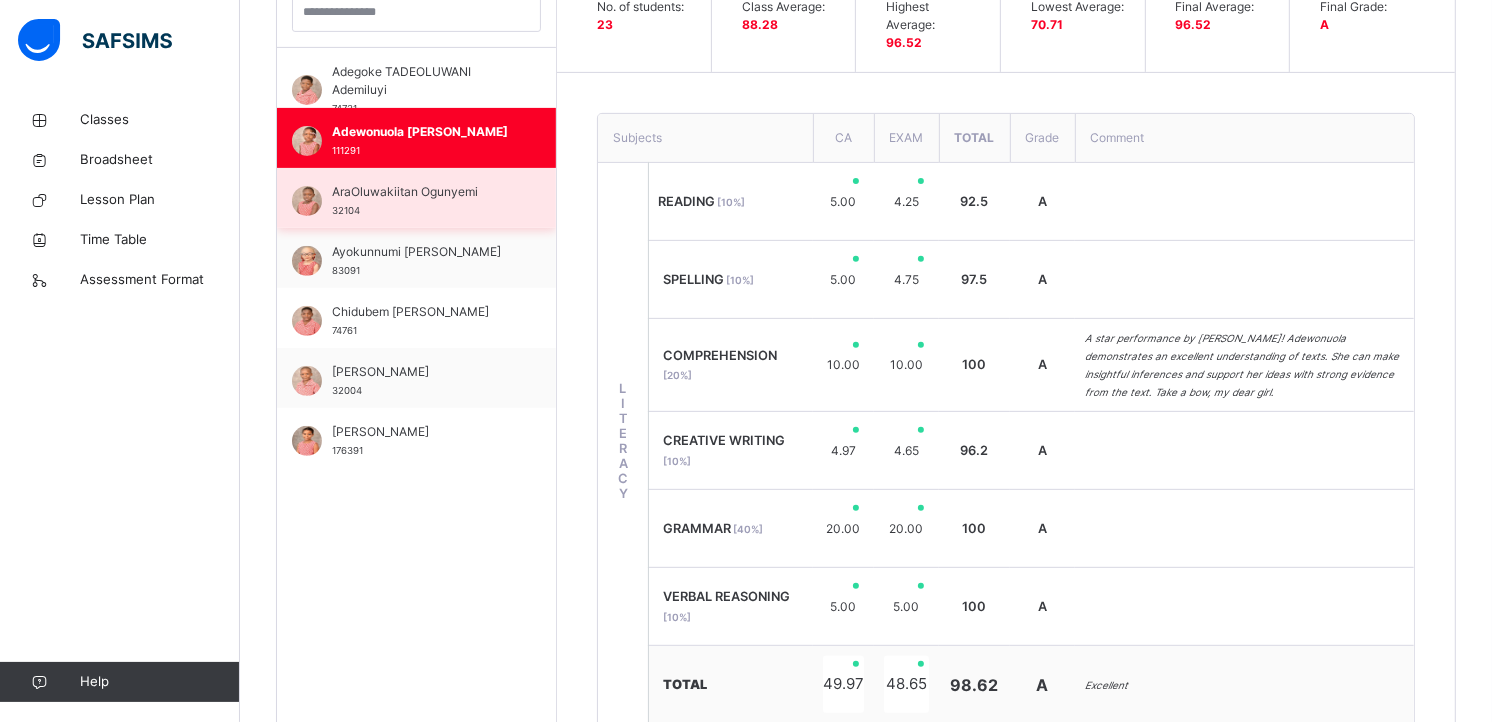 click on "AraOluwakiitan  Ogunyemi 32104" at bounding box center (421, 201) 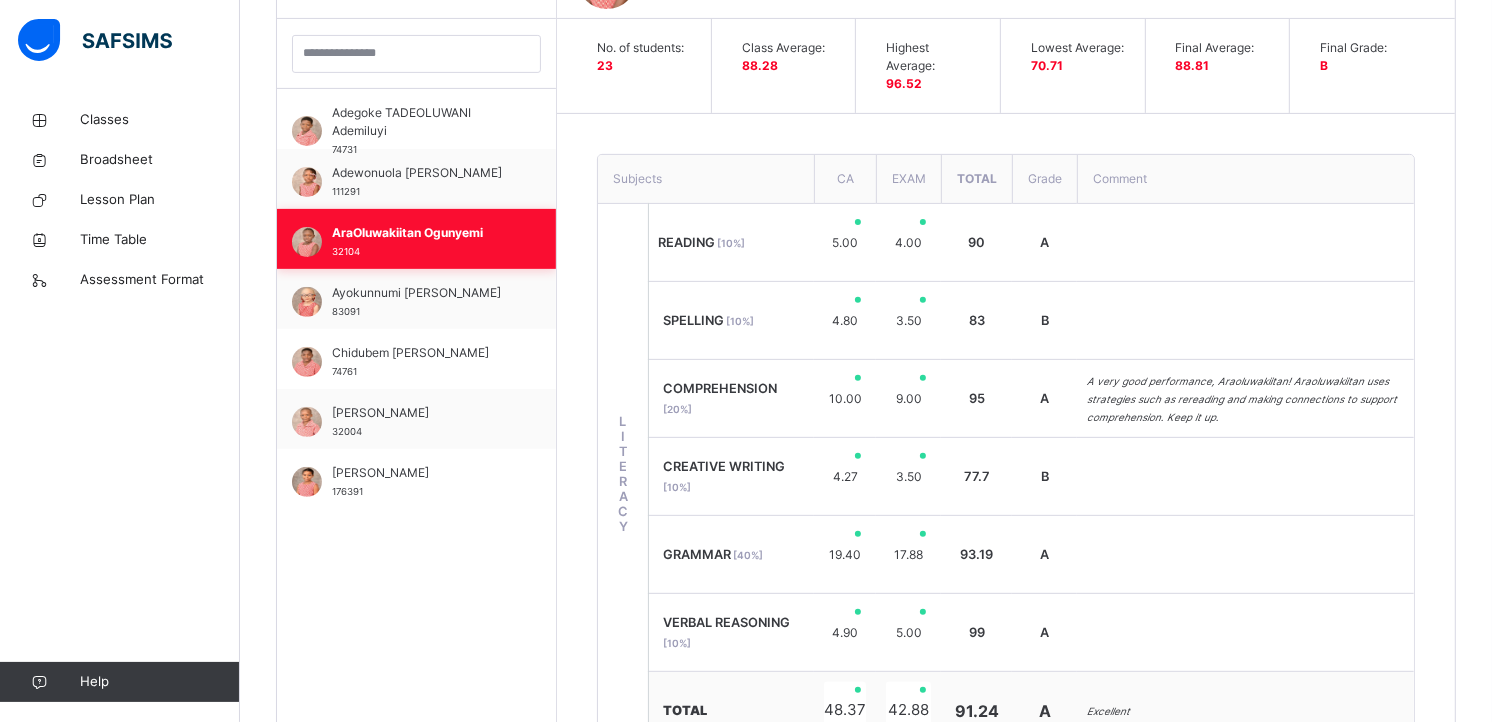 scroll, scrollTop: 622, scrollLeft: 0, axis: vertical 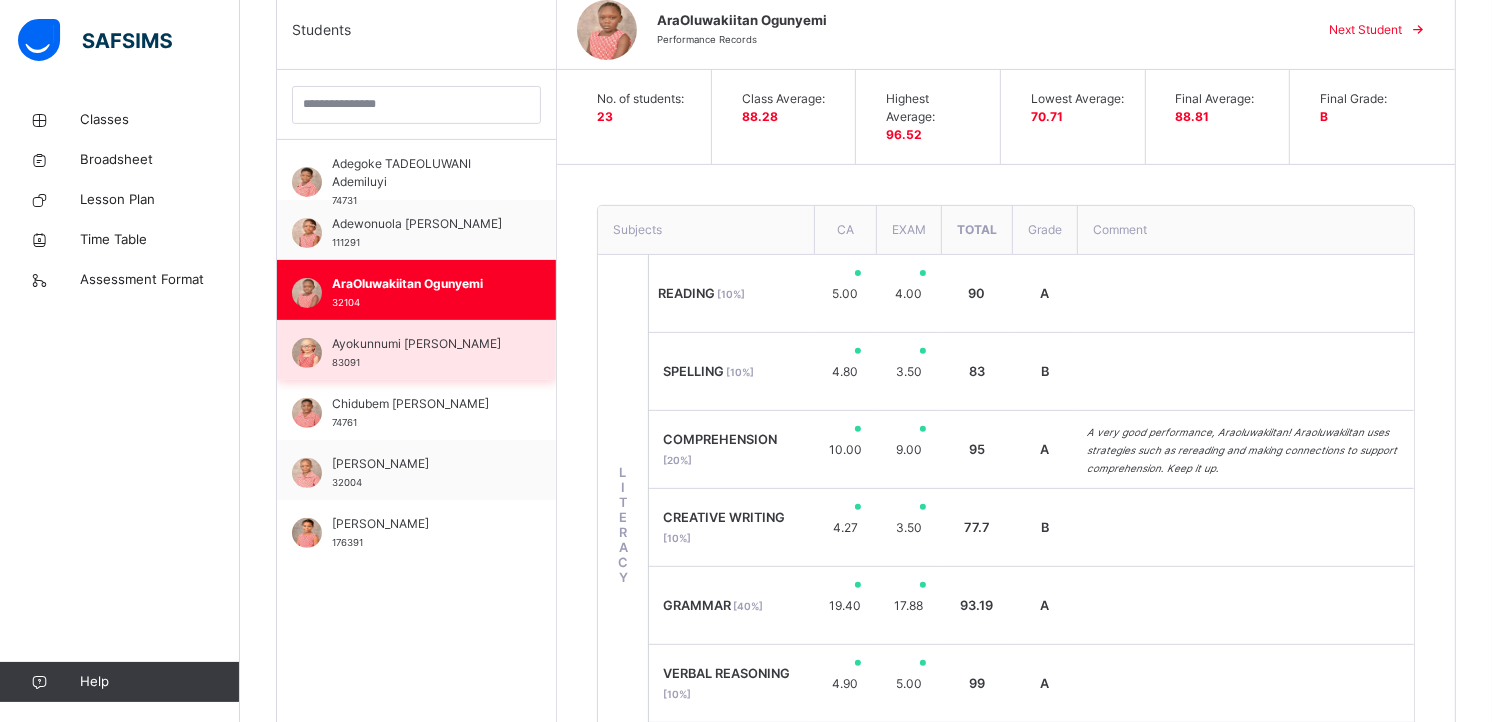 click on "Ayokunnumi [PERSON_NAME]" at bounding box center [421, 344] 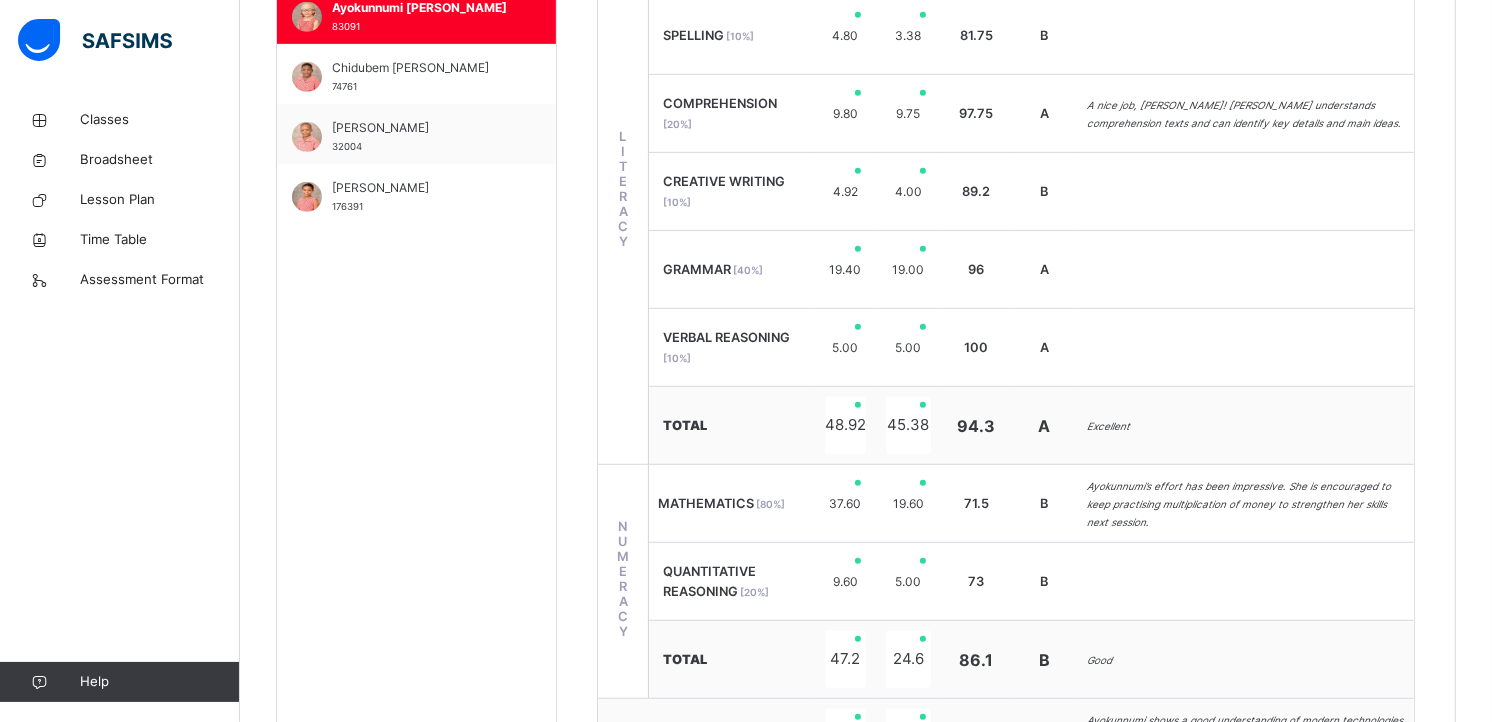 scroll, scrollTop: 875, scrollLeft: 0, axis: vertical 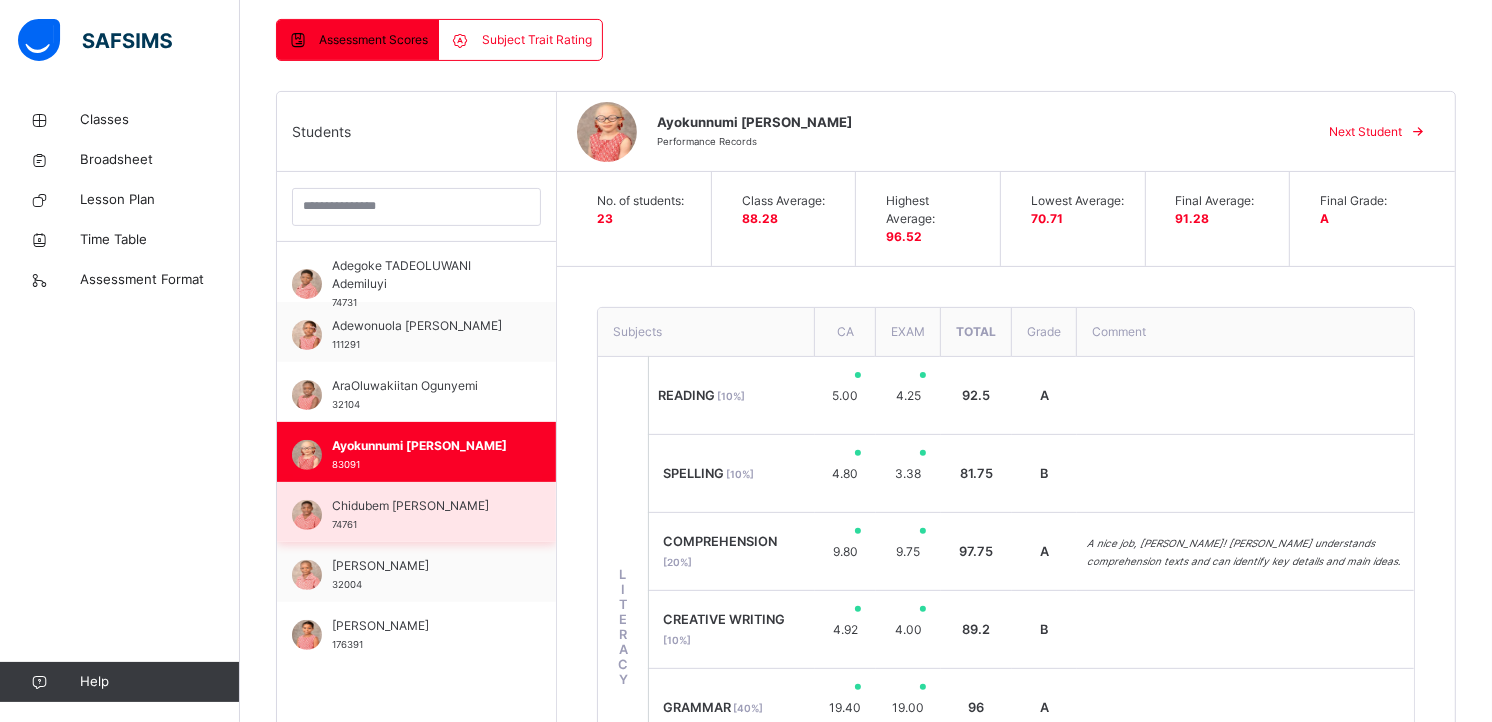 click on "Chidubem [PERSON_NAME]" at bounding box center [421, 506] 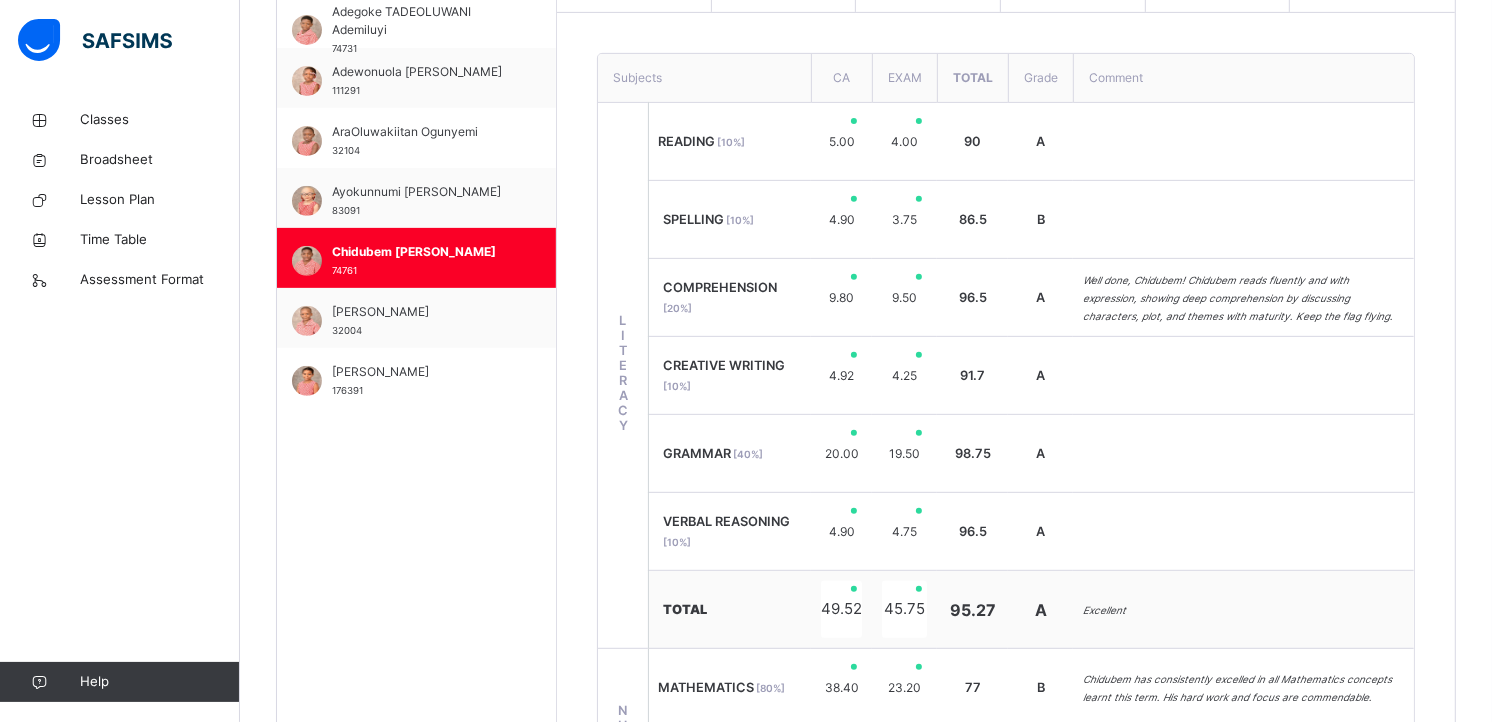 scroll, scrollTop: 705, scrollLeft: 0, axis: vertical 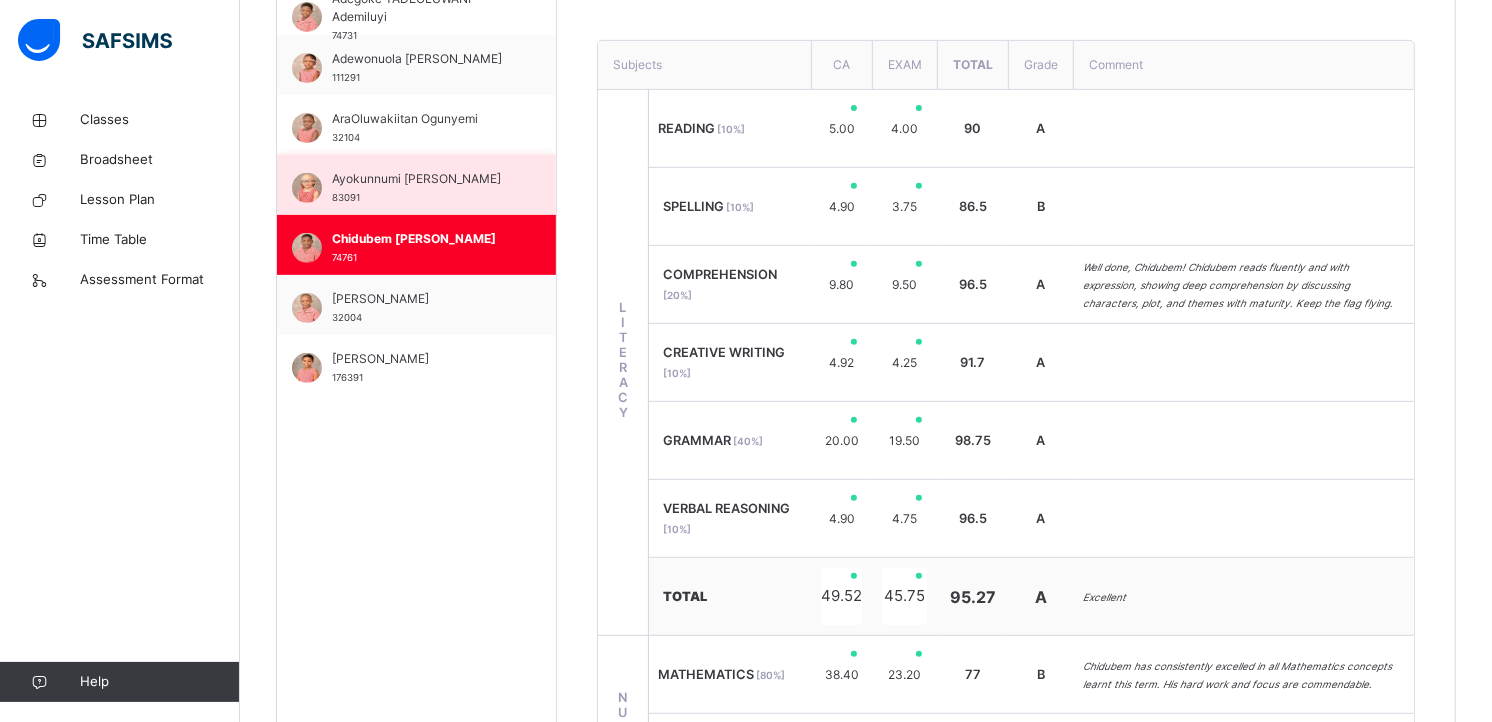 click on "[PERSON_NAME] 32004" at bounding box center (421, 308) 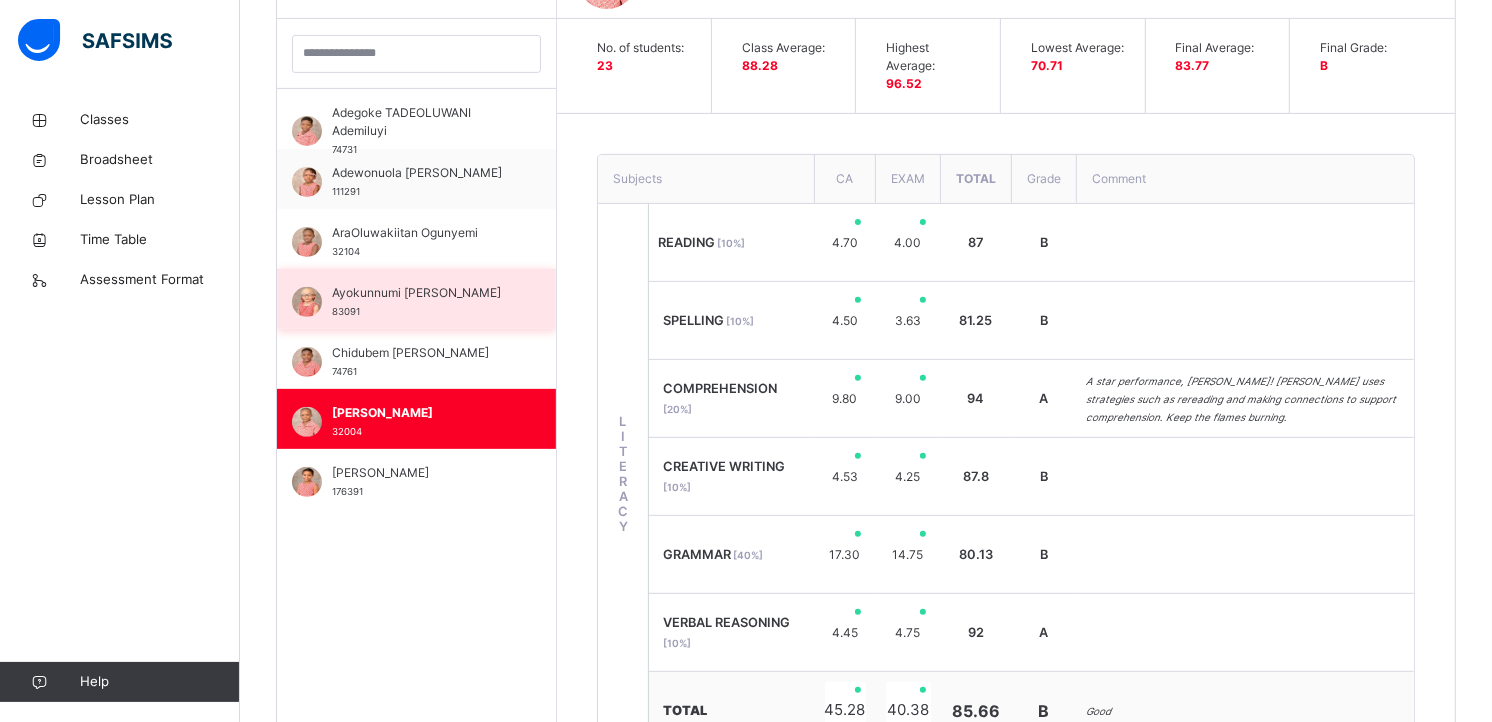 scroll, scrollTop: 695, scrollLeft: 0, axis: vertical 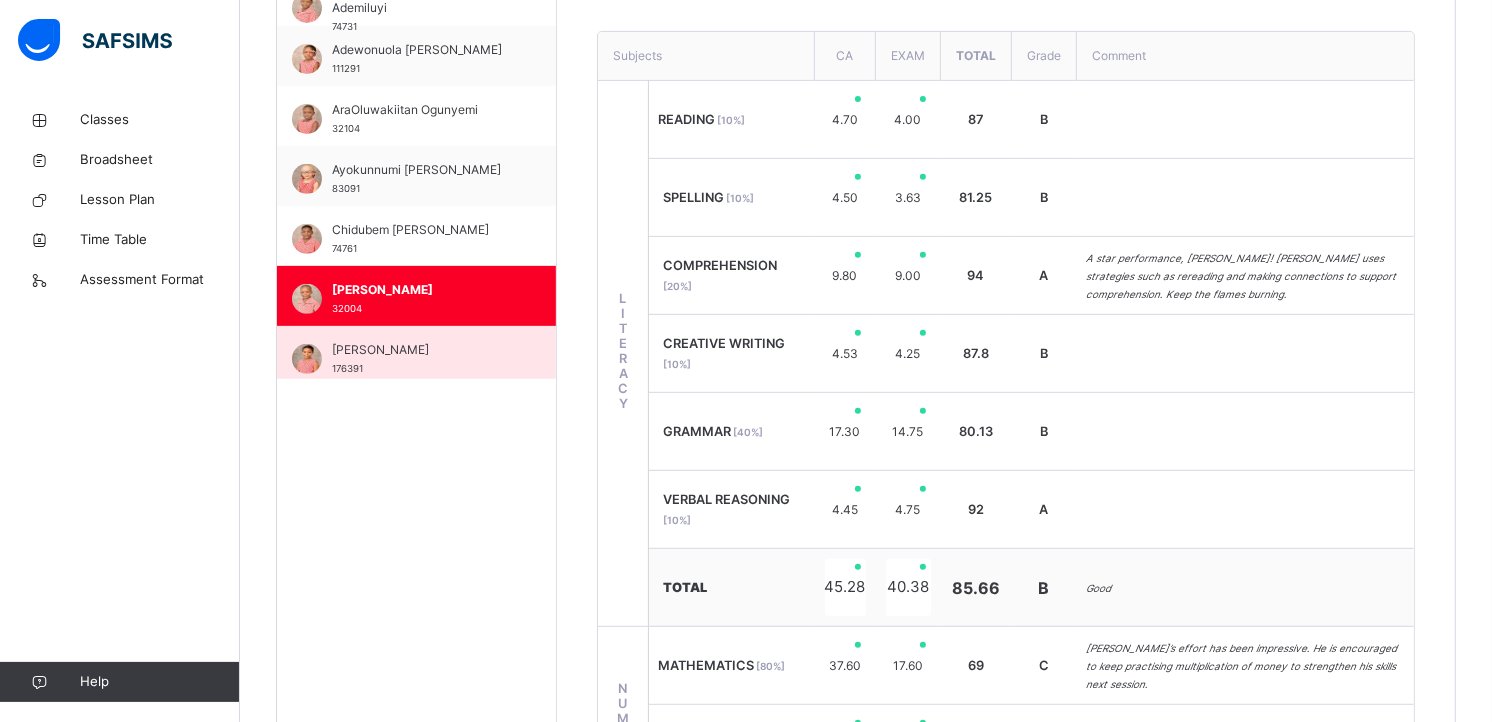 click on "[PERSON_NAME] 176391" at bounding box center (421, 359) 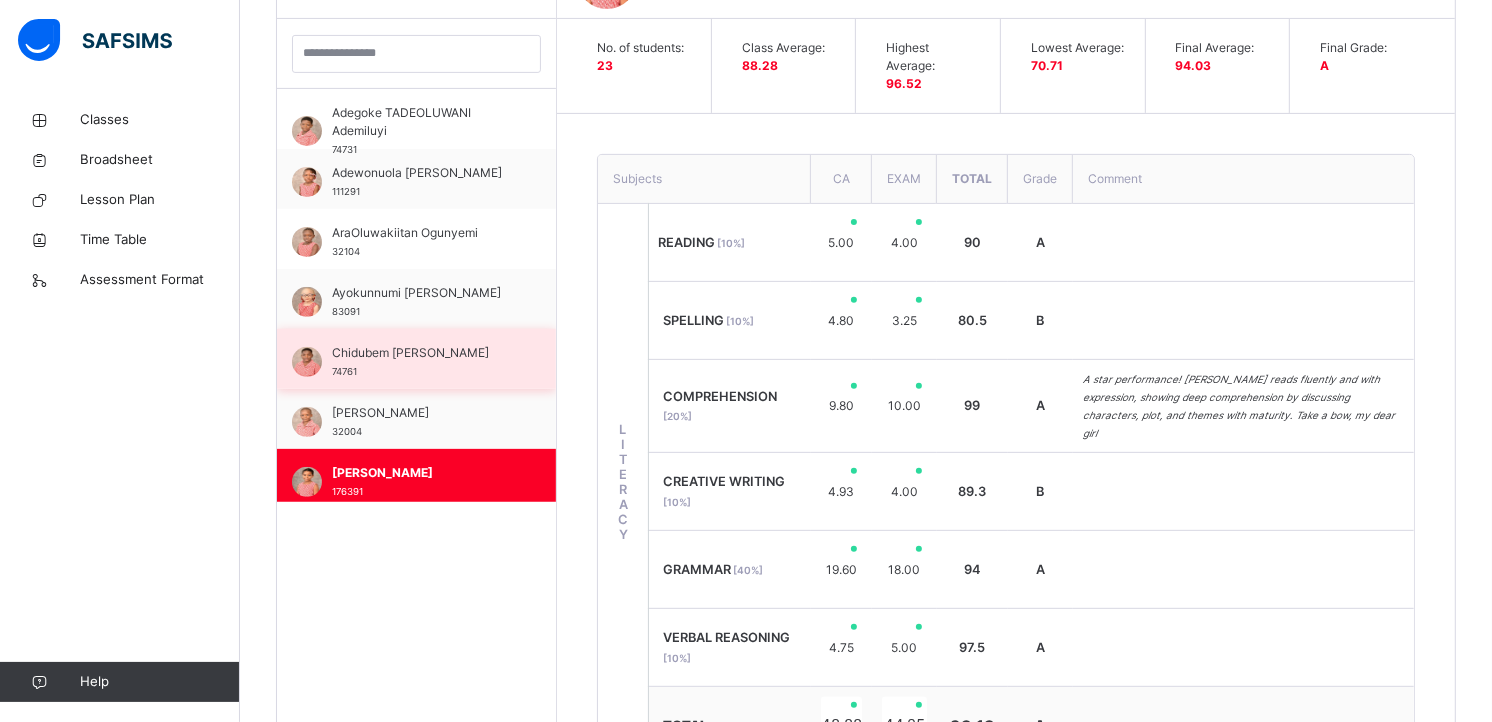 scroll, scrollTop: 704, scrollLeft: 0, axis: vertical 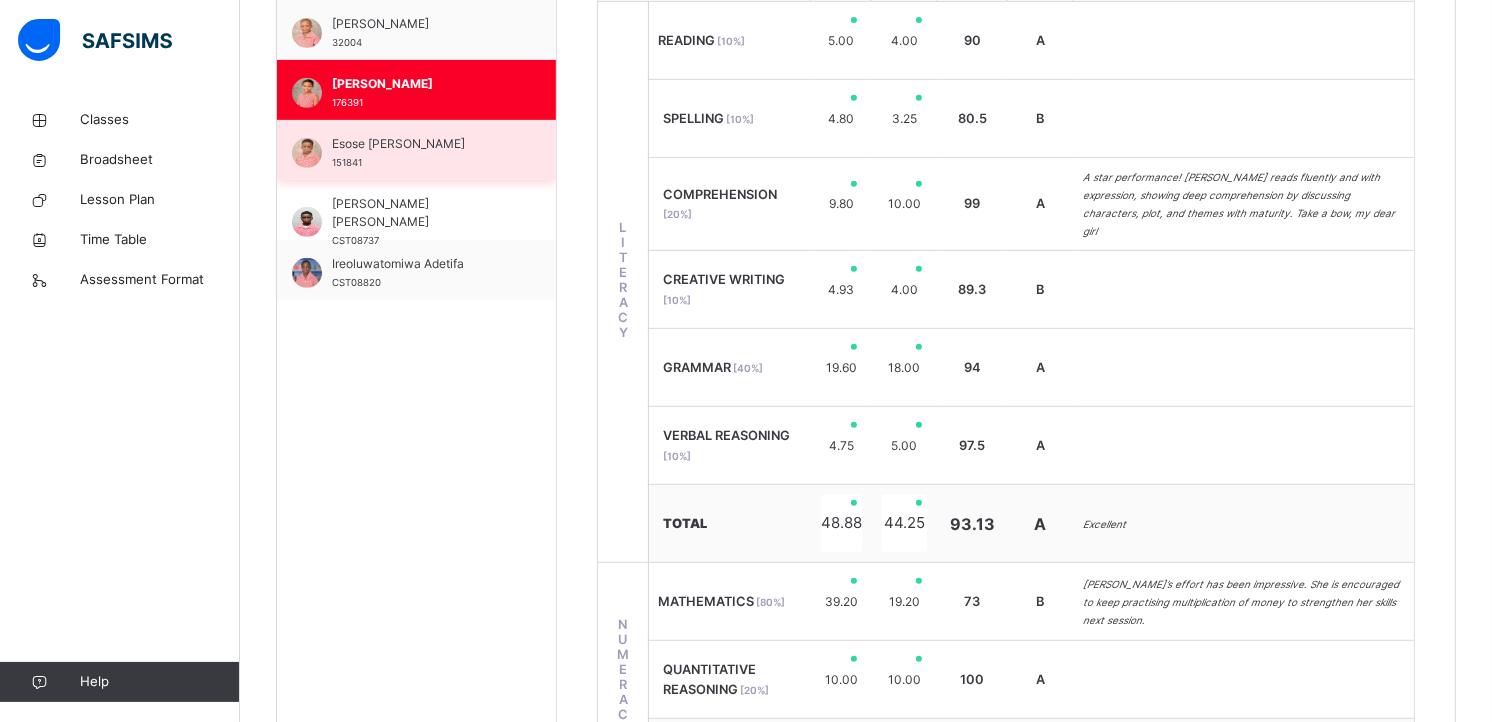 click on "Esose [PERSON_NAME]" at bounding box center [421, 144] 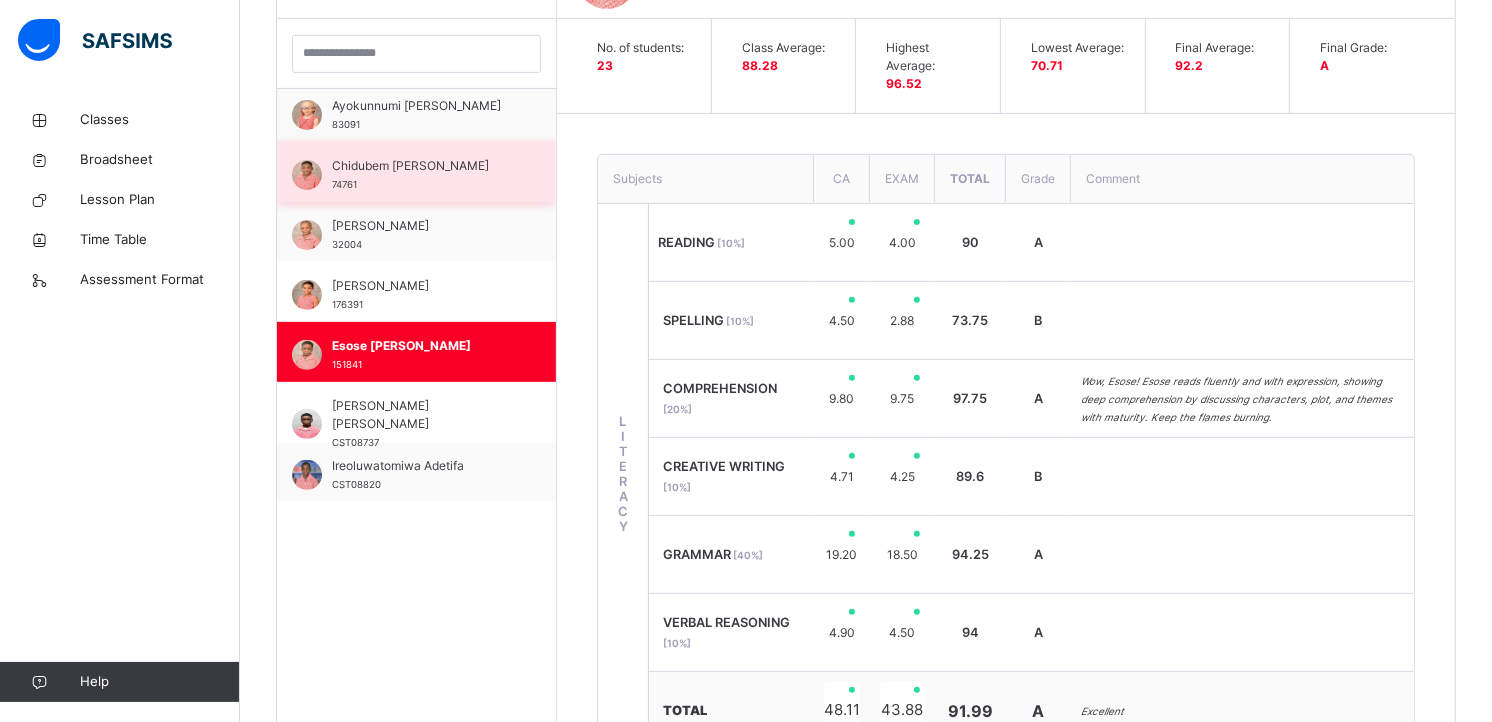 scroll, scrollTop: 783, scrollLeft: 0, axis: vertical 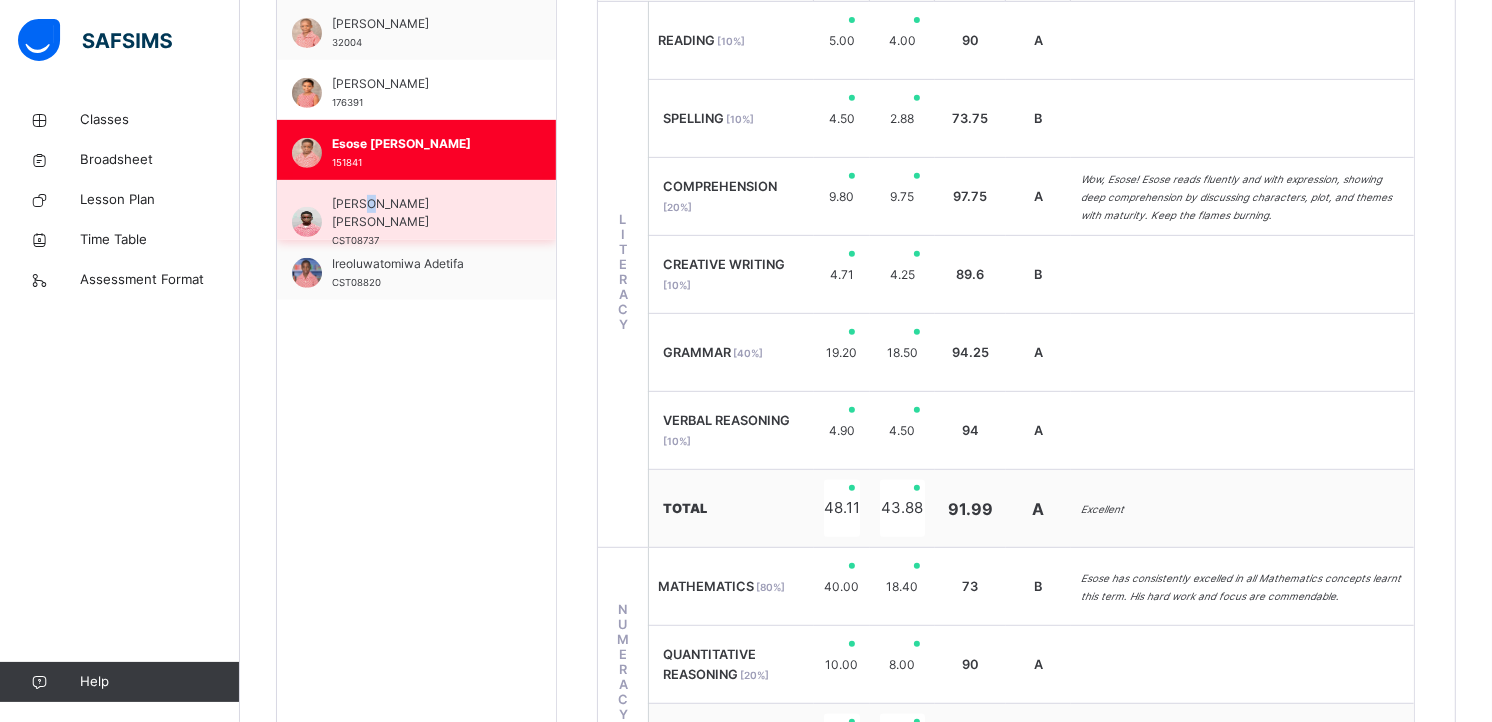 click on "[PERSON_NAME]  [PERSON_NAME]" at bounding box center [421, 213] 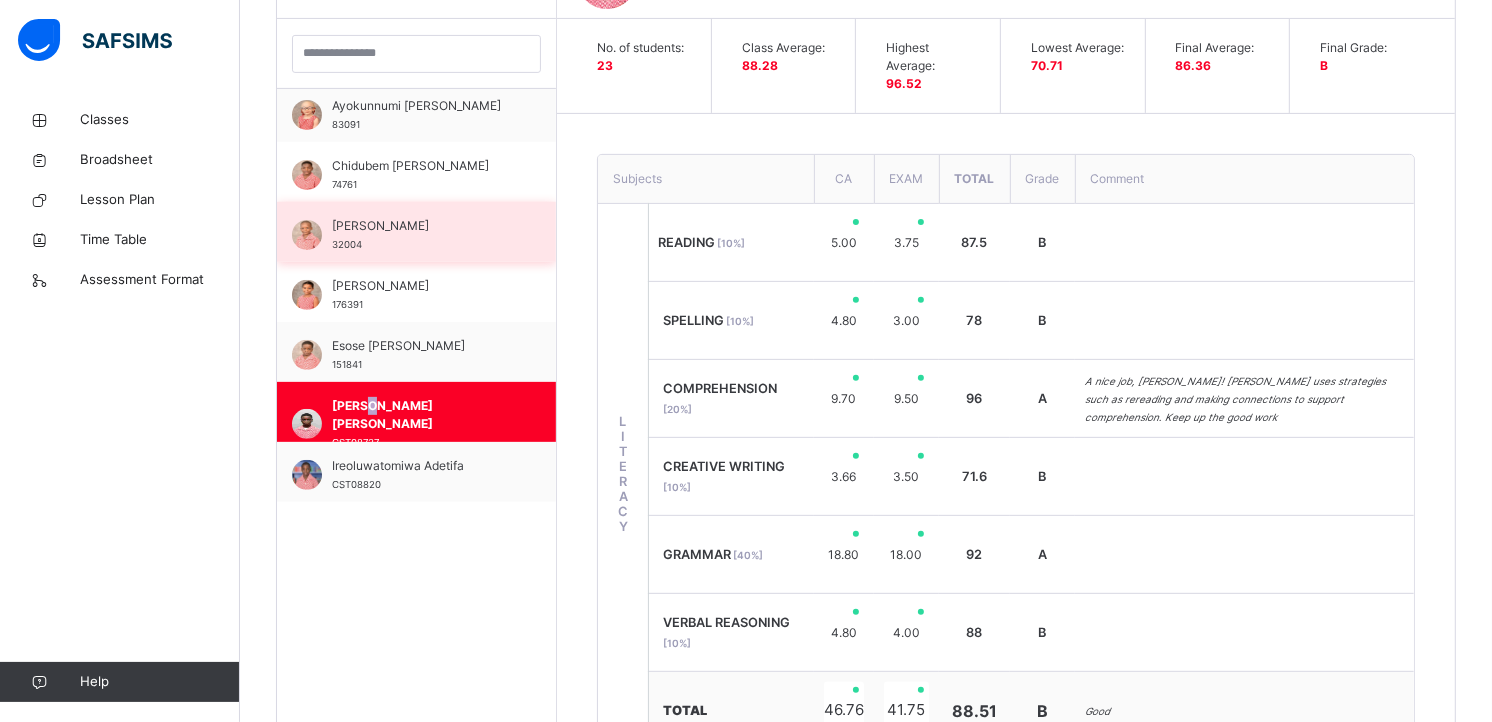 scroll, scrollTop: 783, scrollLeft: 0, axis: vertical 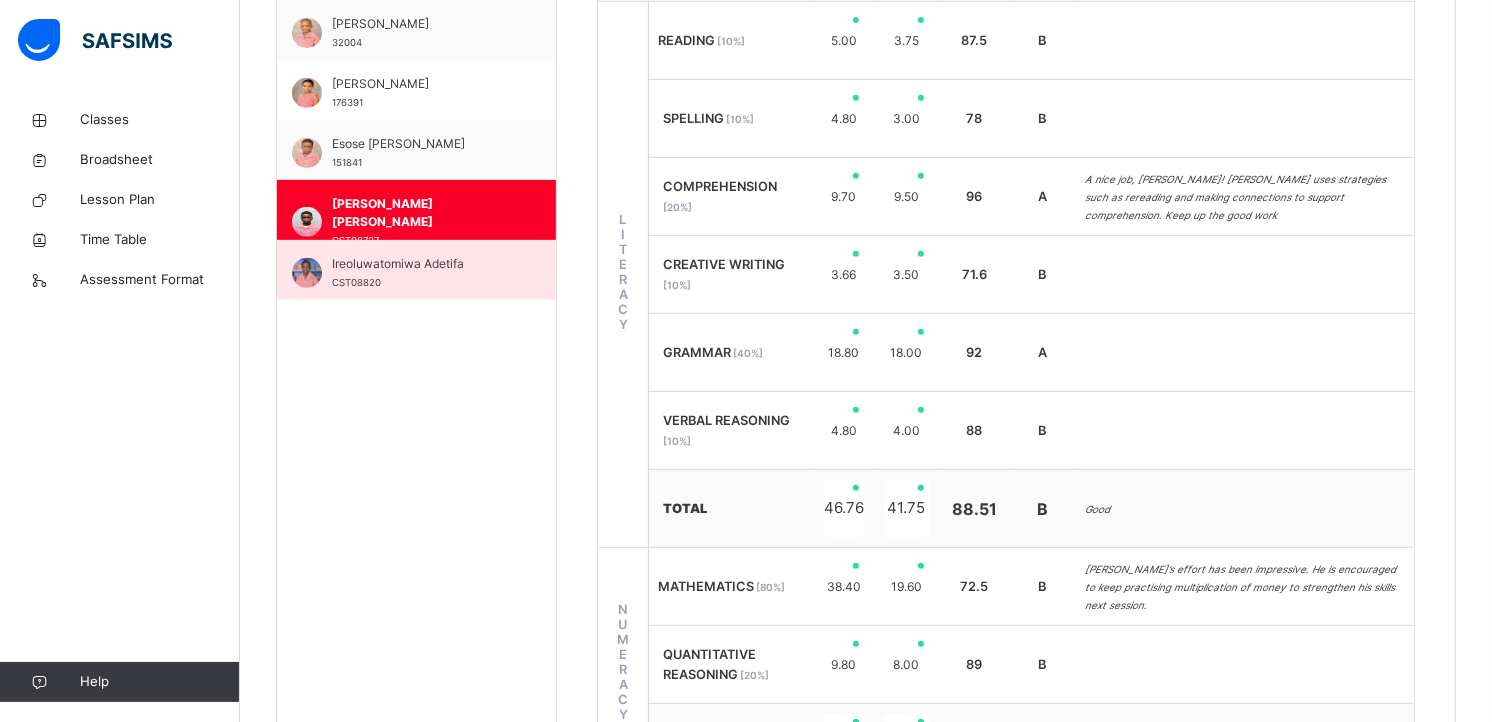 drag, startPoint x: 366, startPoint y: 207, endPoint x: 351, endPoint y: 270, distance: 64.7611 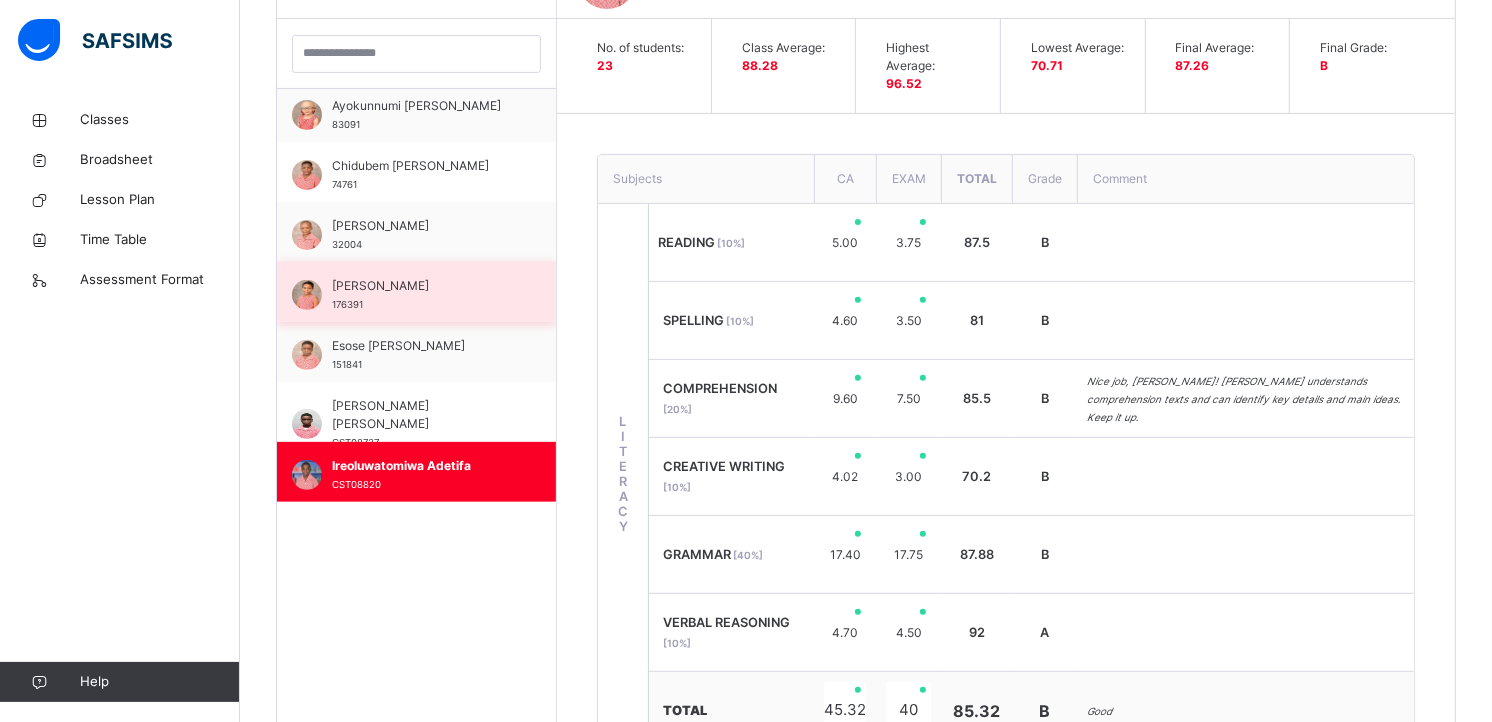 scroll, scrollTop: 783, scrollLeft: 0, axis: vertical 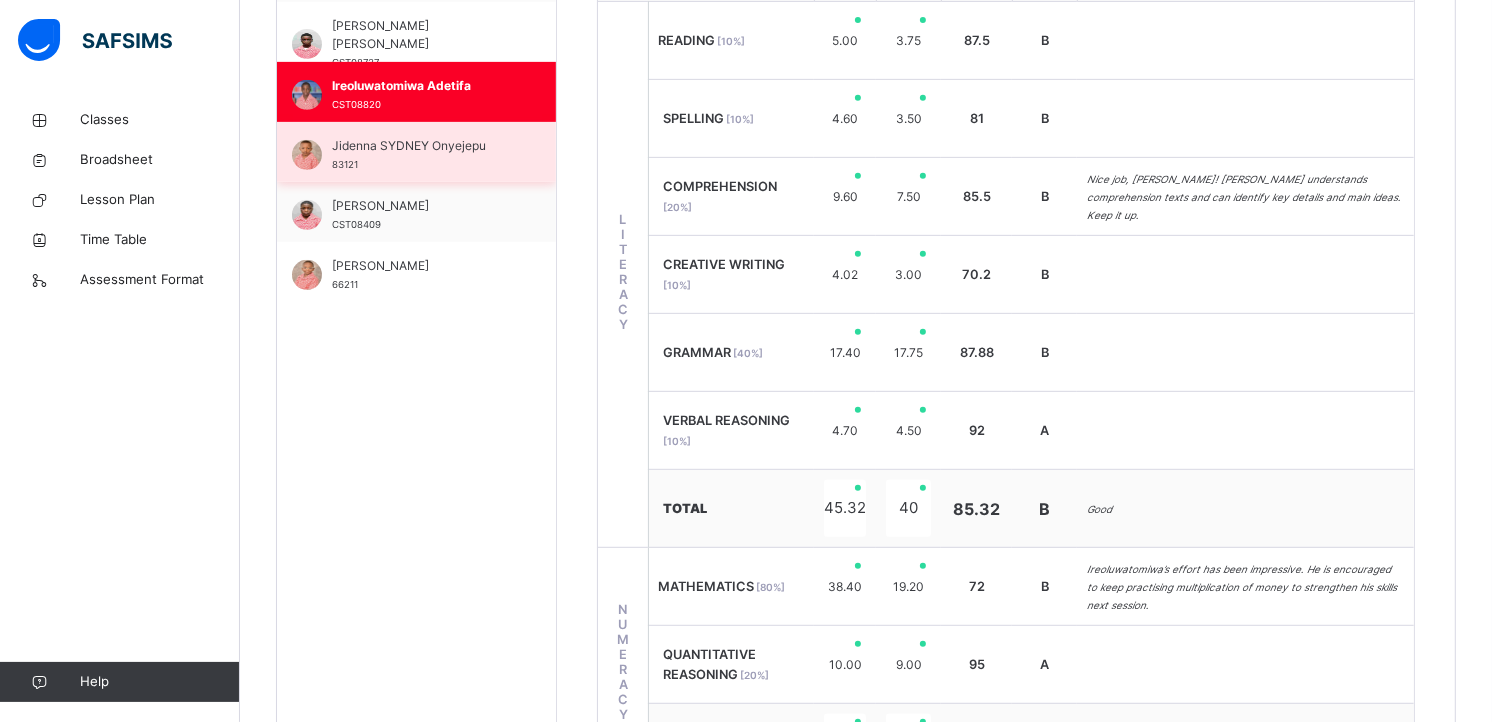 click on "Jidenna SYDNEY Onyejepu 83121" at bounding box center [421, 155] 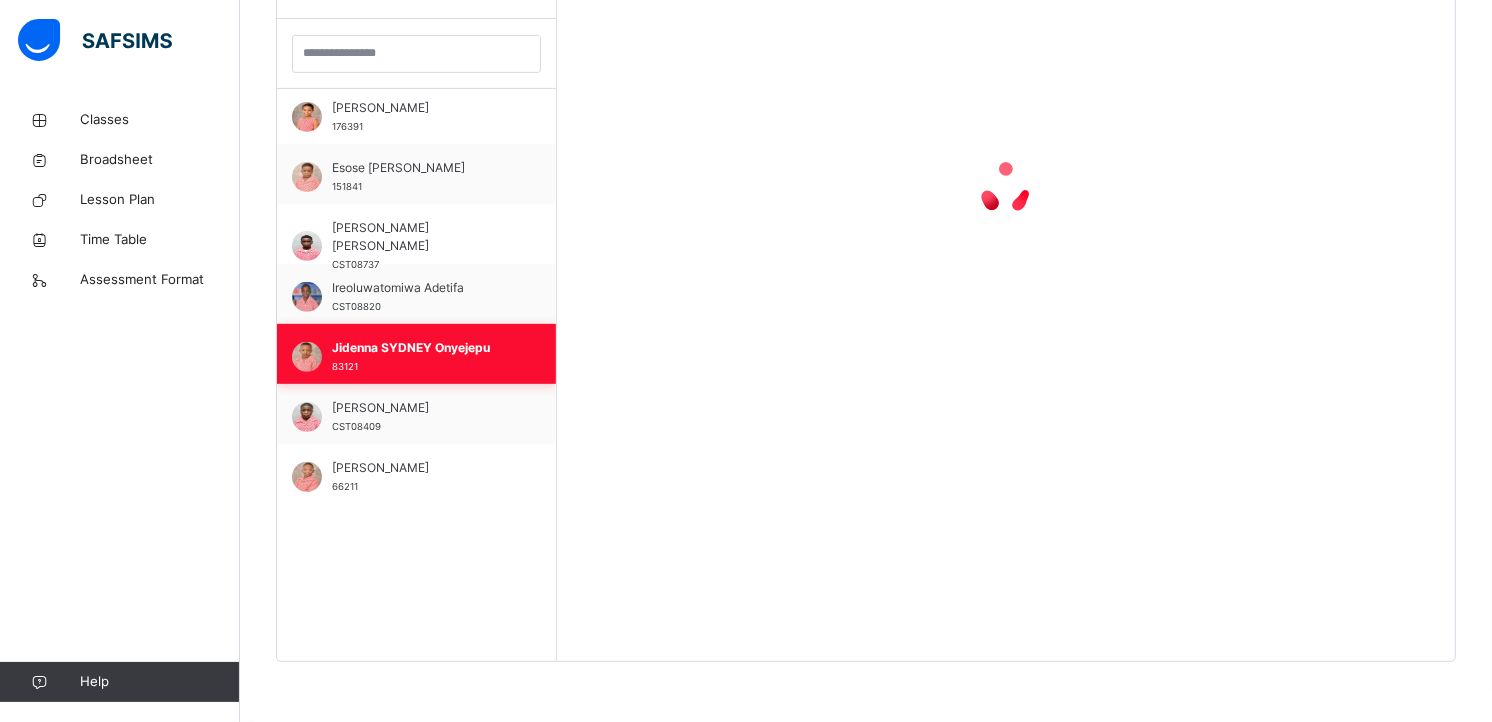 scroll, scrollTop: 783, scrollLeft: 0, axis: vertical 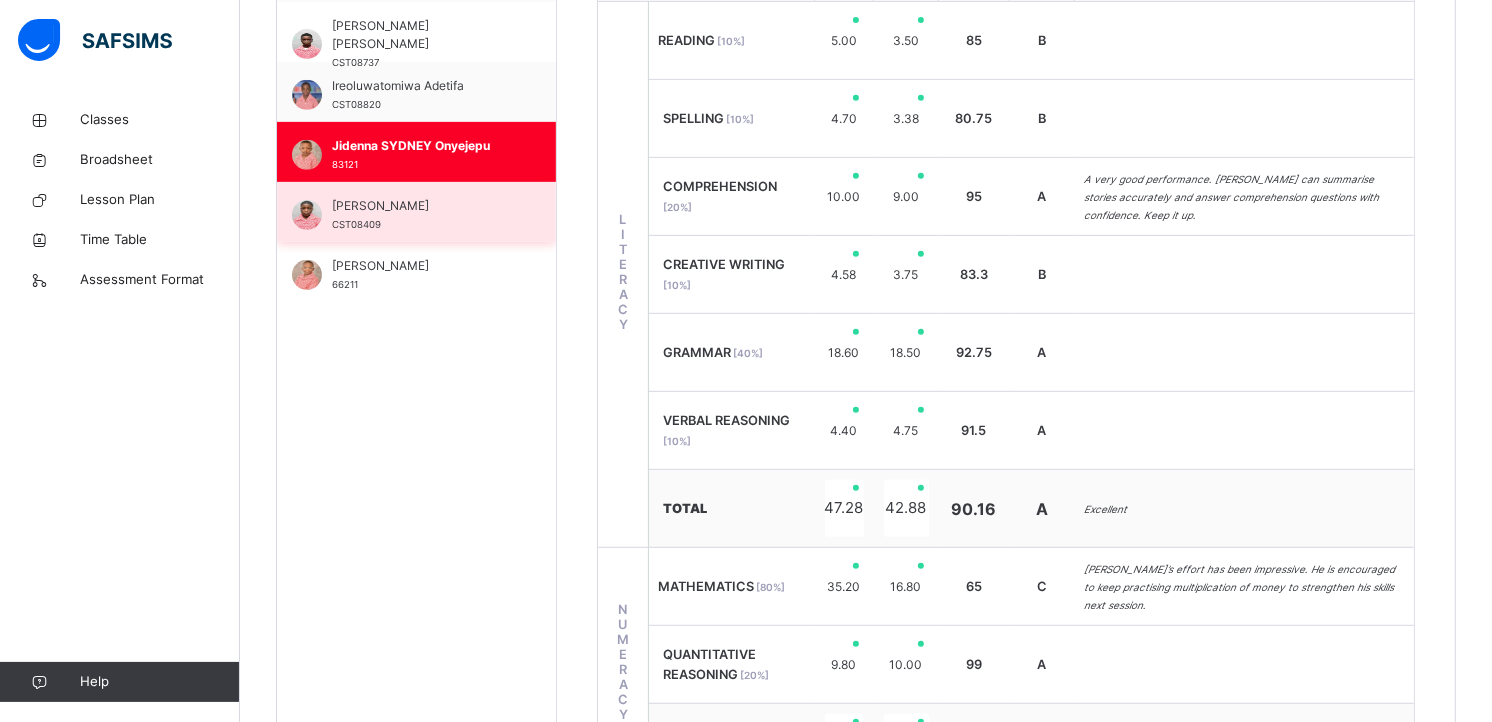 click on "[PERSON_NAME]" at bounding box center (421, 206) 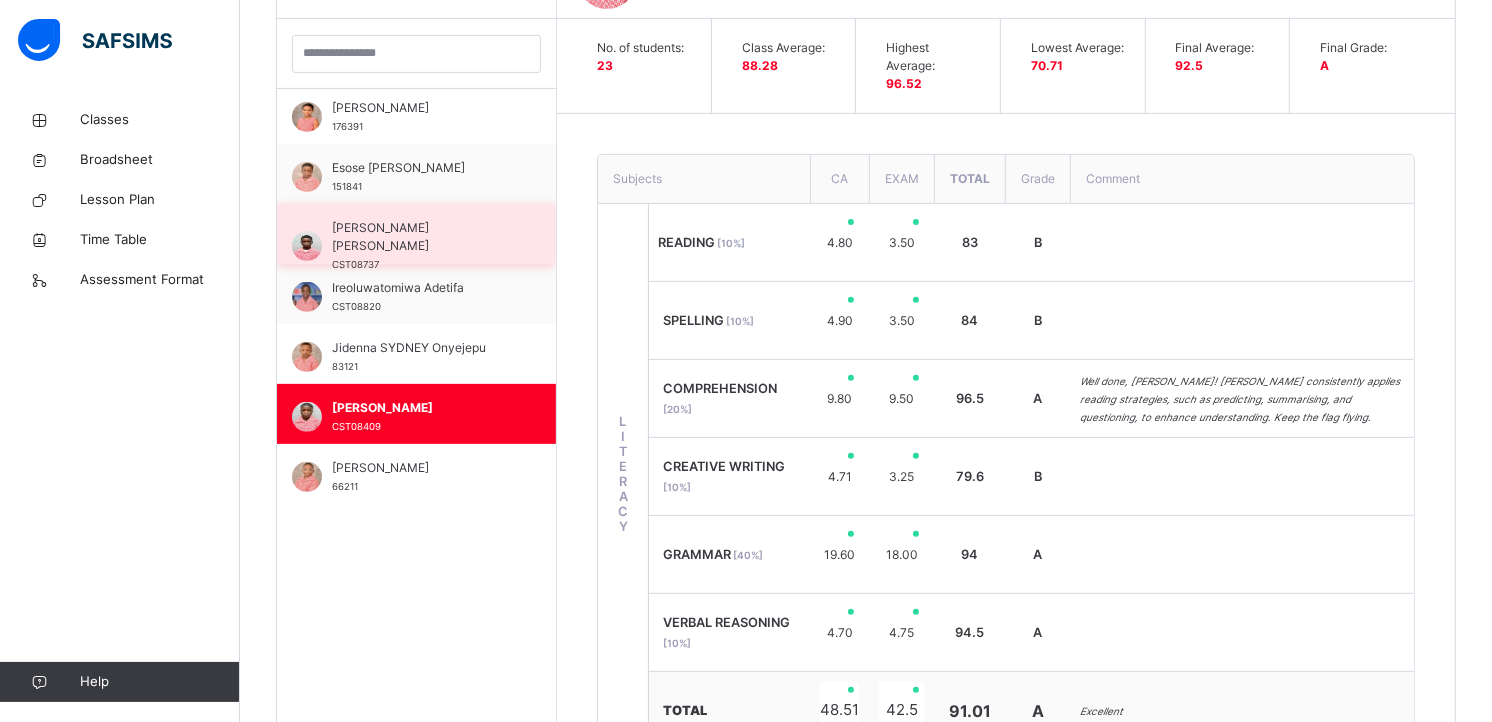 scroll, scrollTop: 783, scrollLeft: 0, axis: vertical 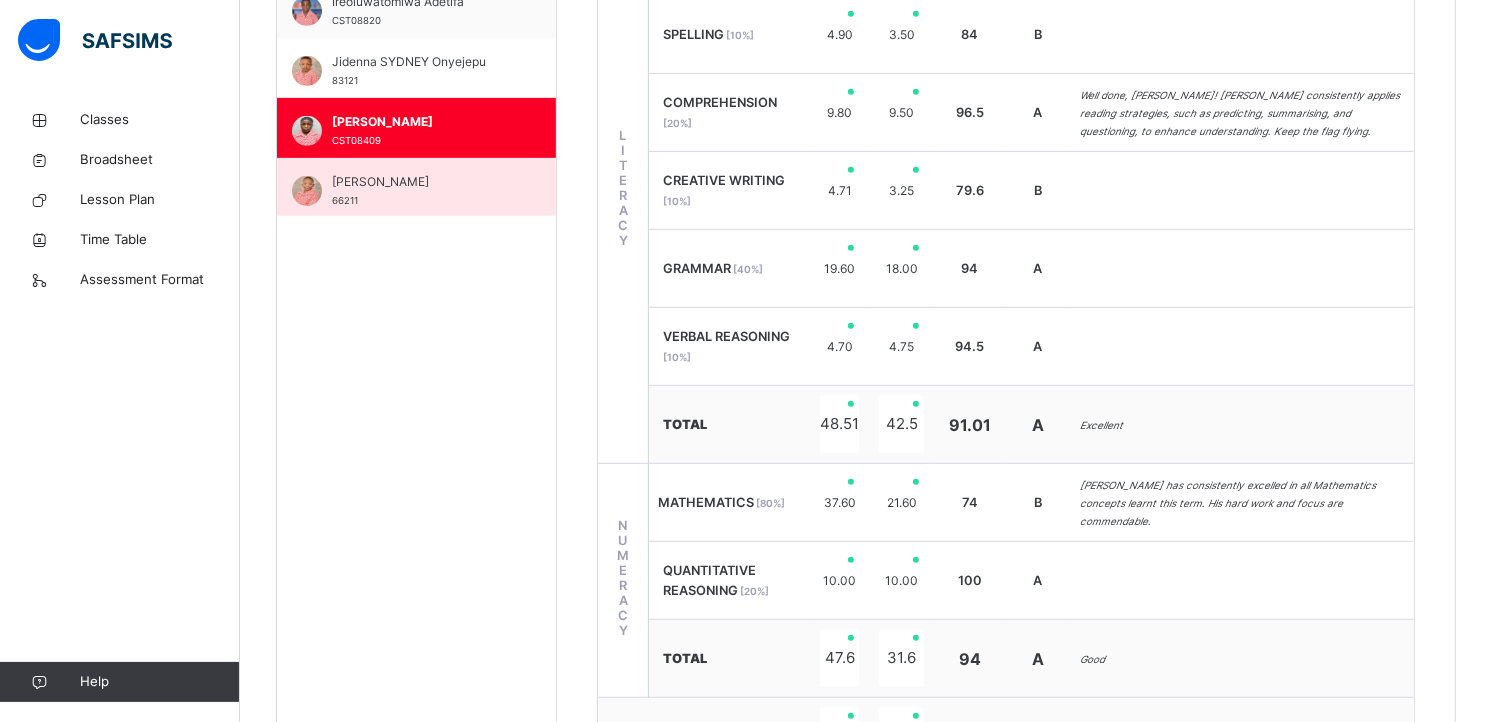 click on "[PERSON_NAME]" at bounding box center (421, 182) 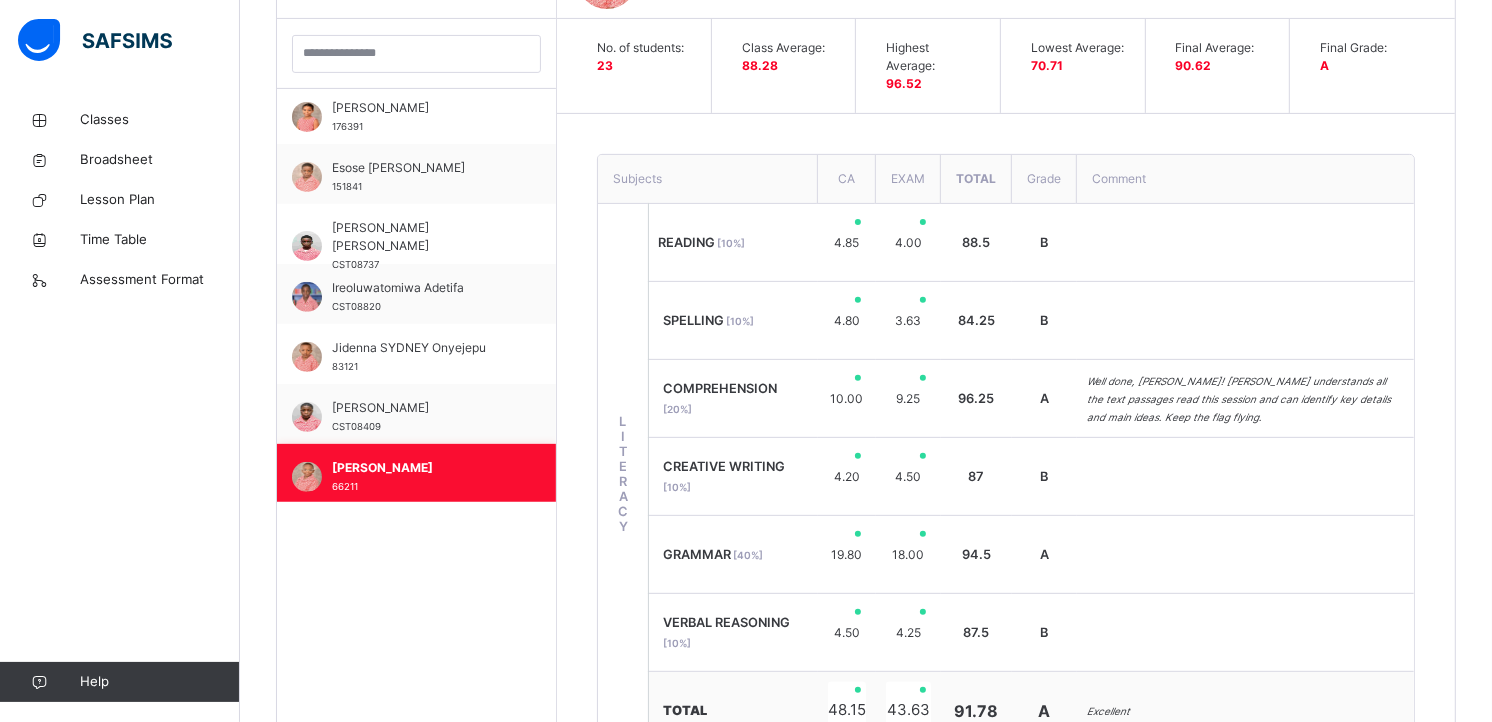 scroll, scrollTop: 867, scrollLeft: 0, axis: vertical 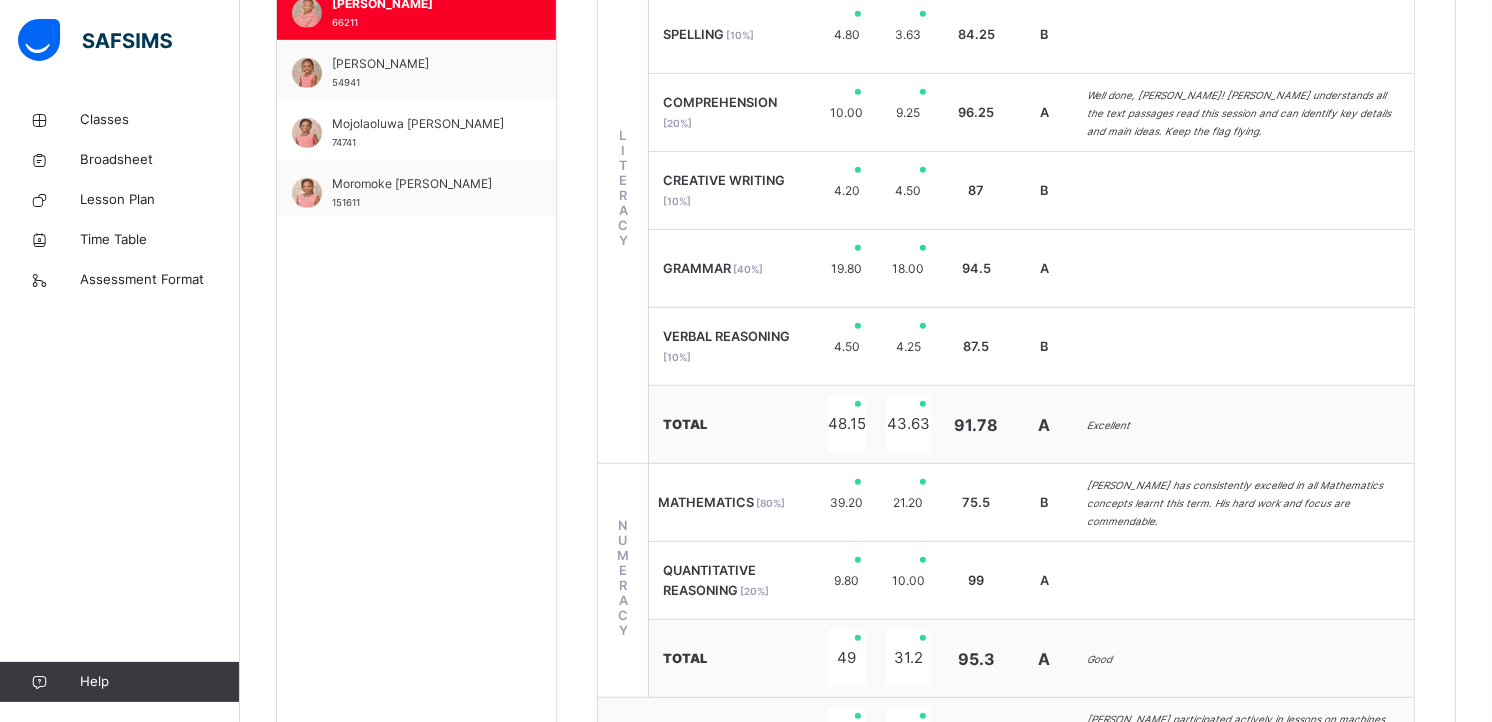 click on "[PERSON_NAME] 54941" at bounding box center (421, 73) 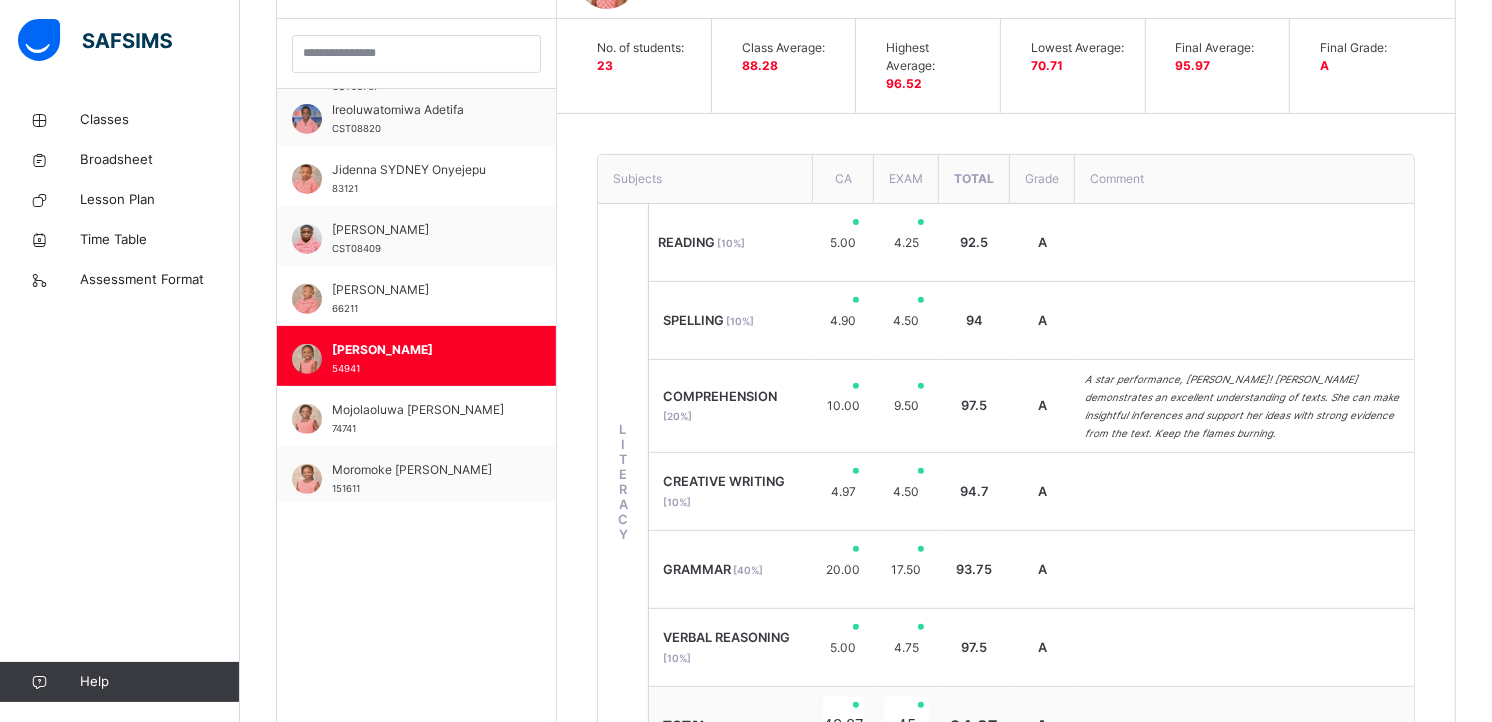 scroll, scrollTop: 867, scrollLeft: 0, axis: vertical 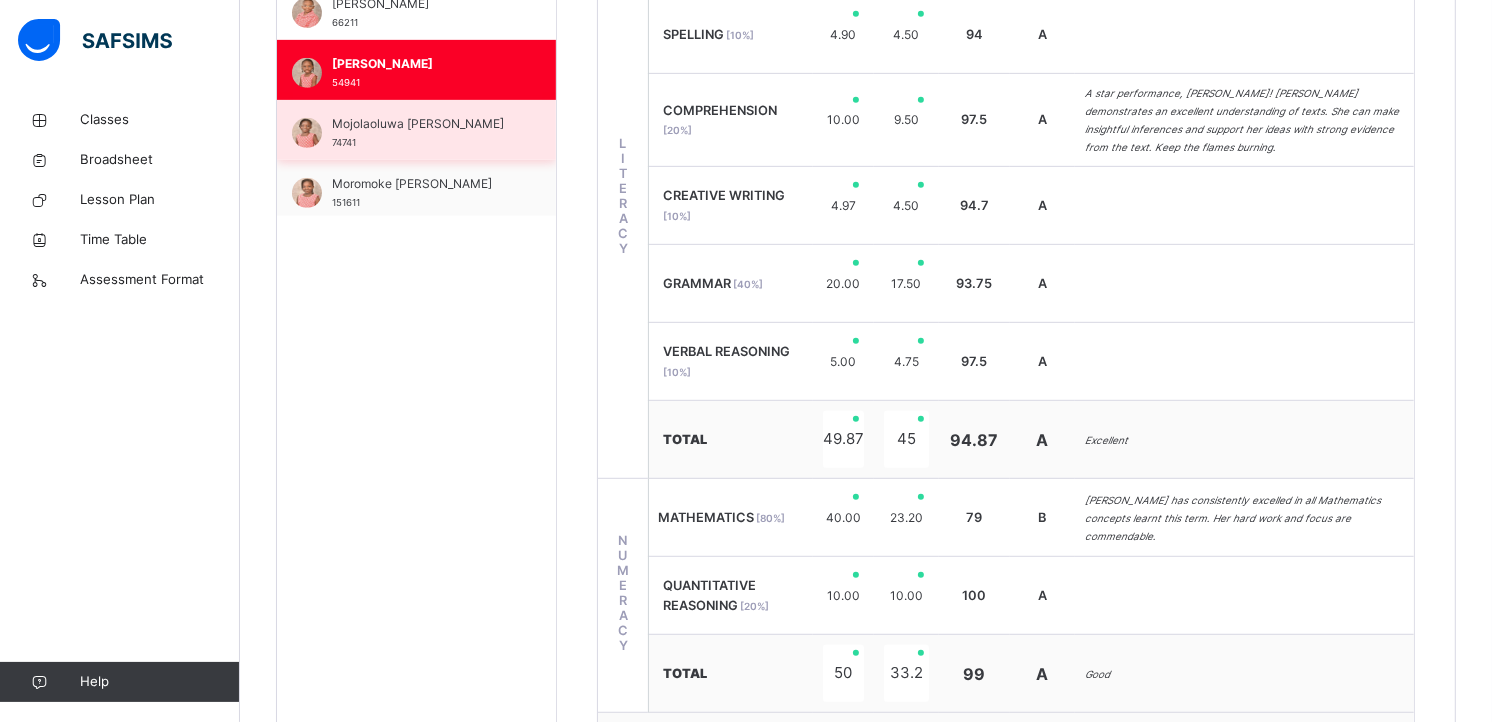 drag, startPoint x: 433, startPoint y: 74, endPoint x: 348, endPoint y: 144, distance: 110.11358 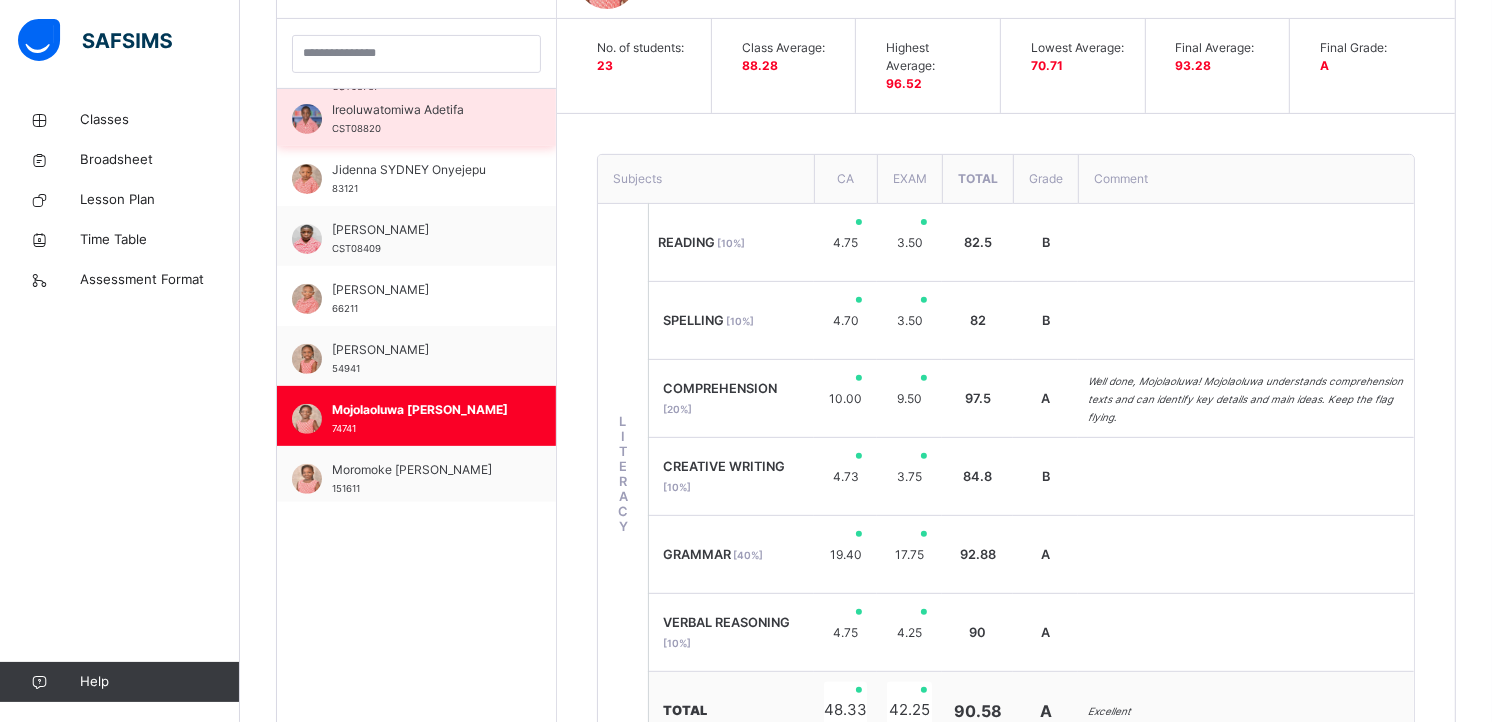 scroll, scrollTop: 867, scrollLeft: 0, axis: vertical 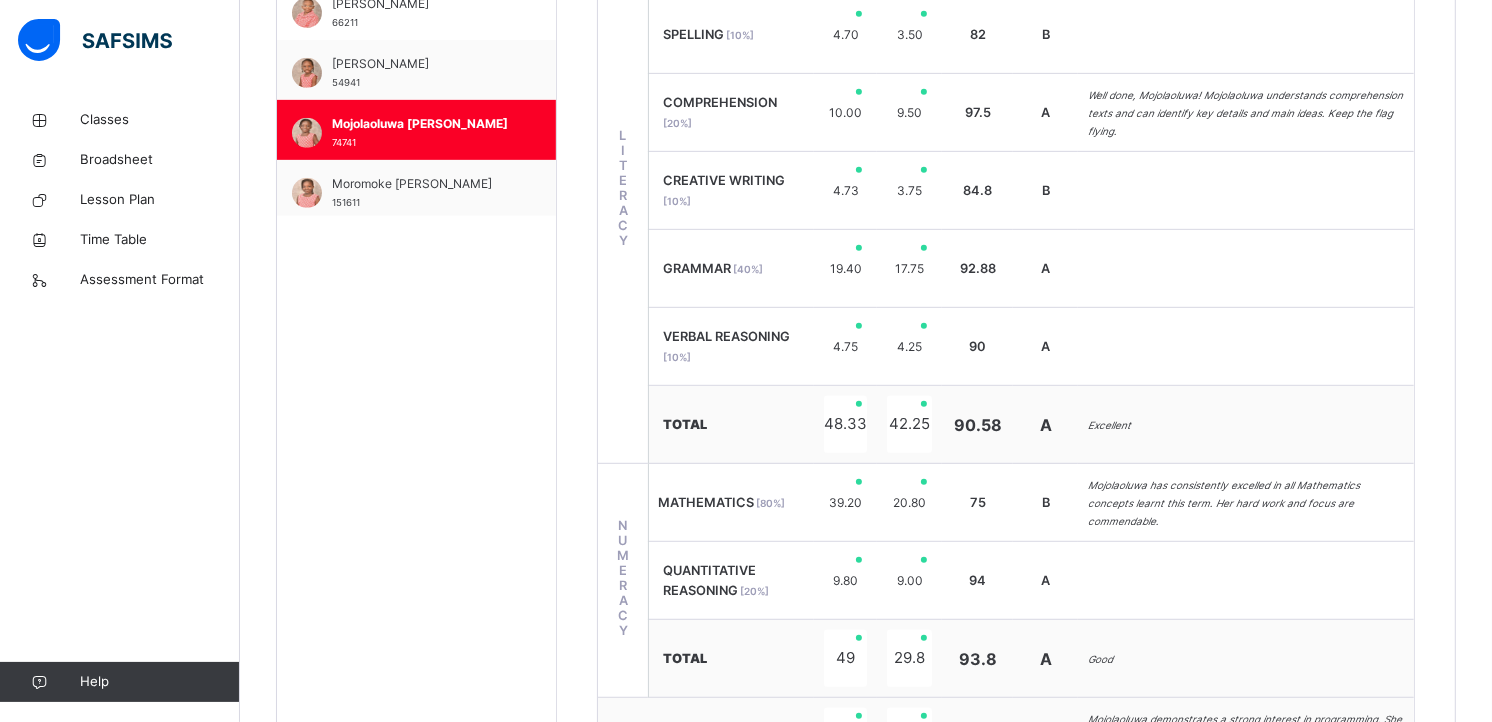 click on "Moromoke [PERSON_NAME]" at bounding box center (421, 184) 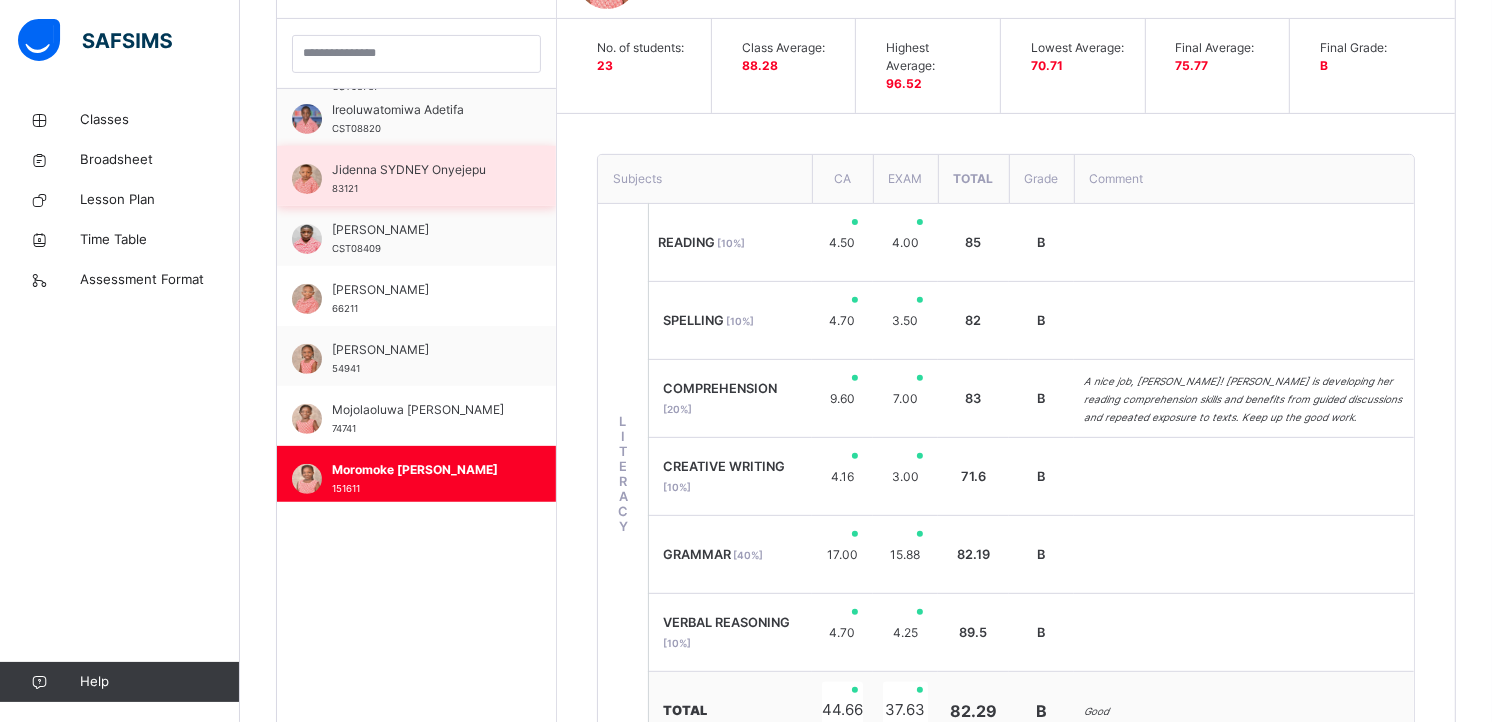 scroll, scrollTop: 867, scrollLeft: 0, axis: vertical 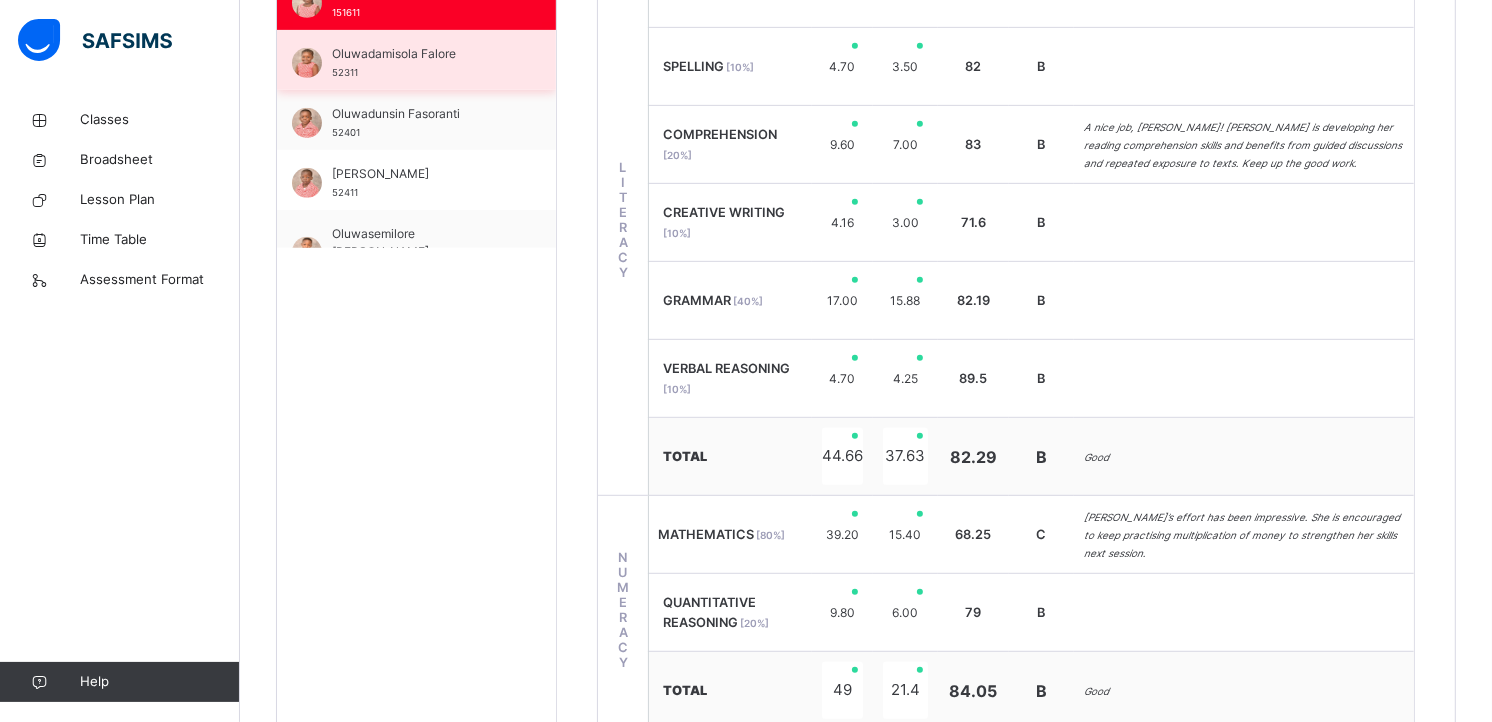click on "Oluwadamisola  Falore 52311" at bounding box center (421, 63) 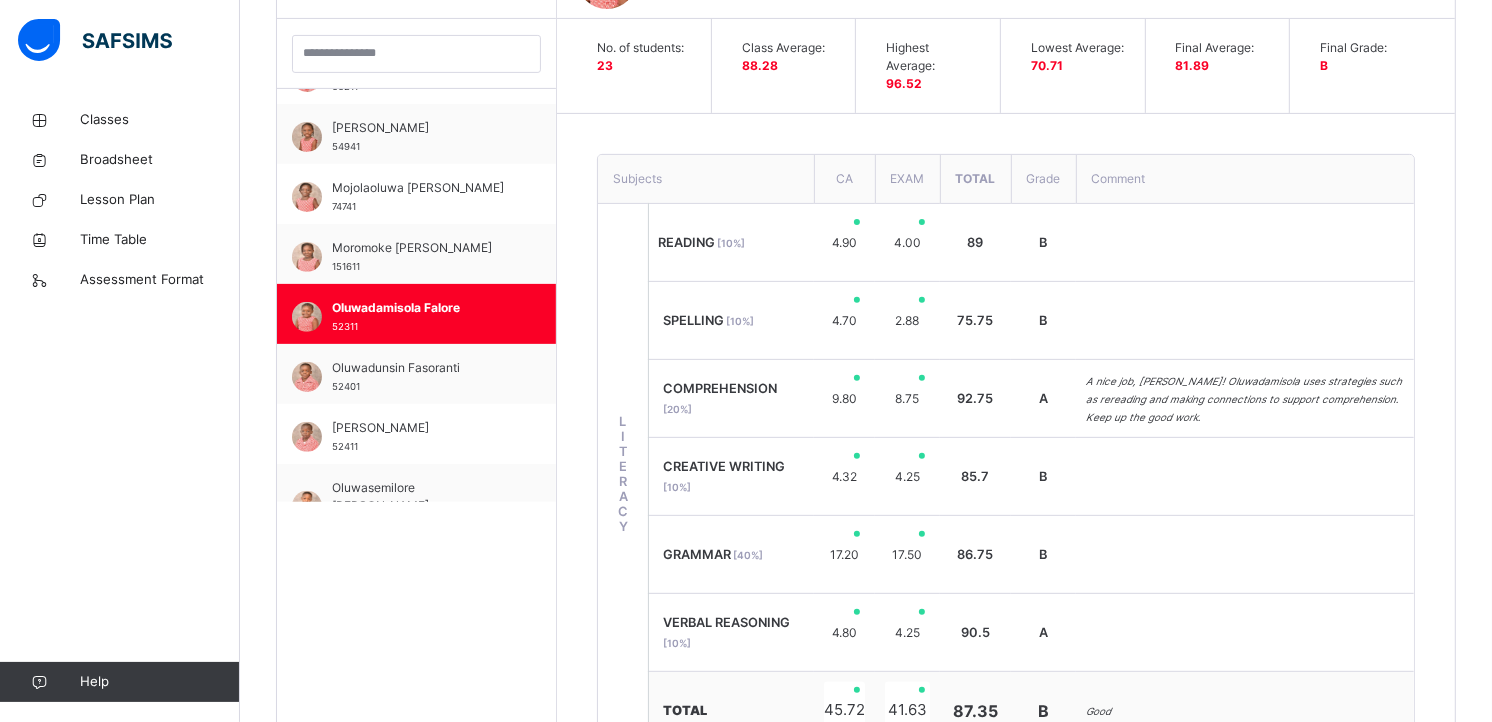 scroll, scrollTop: 835, scrollLeft: 0, axis: vertical 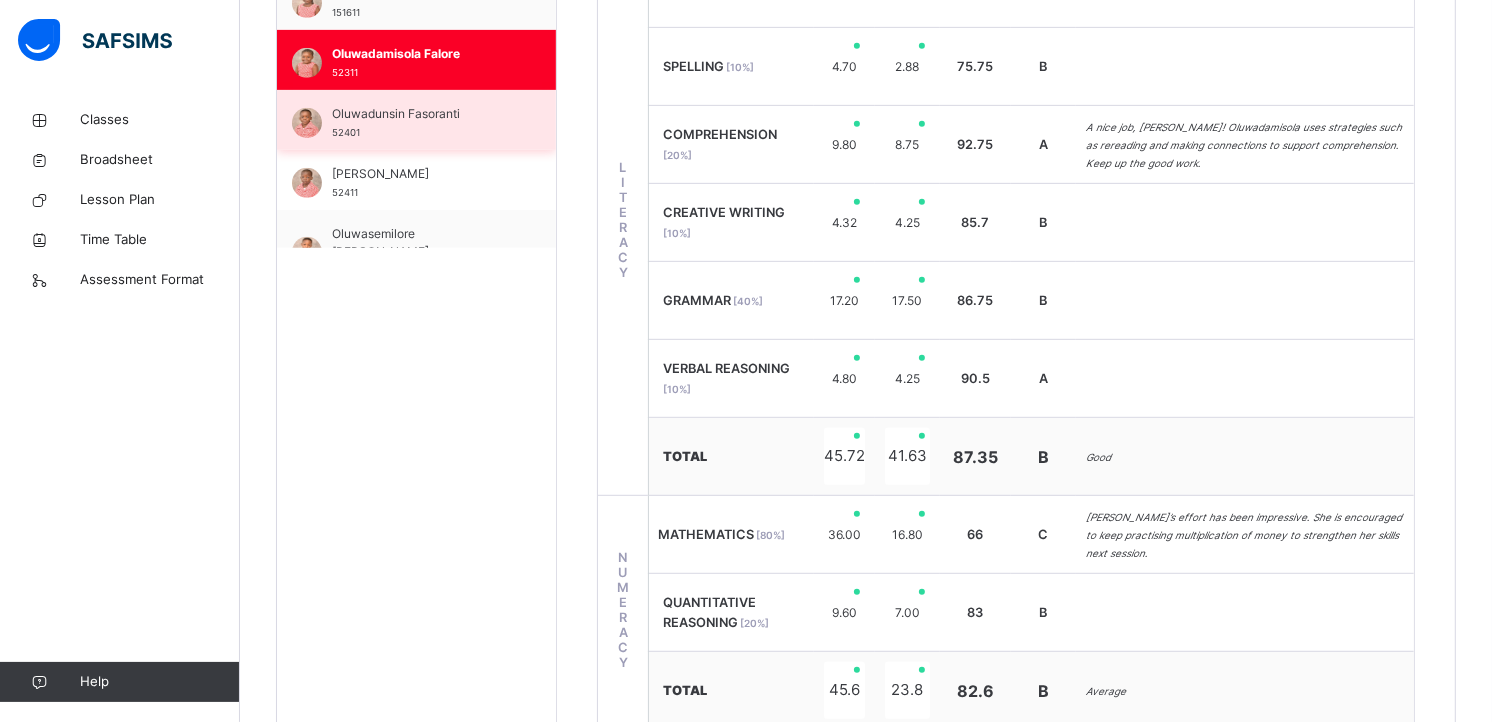 click on "Oluwadunsin  Fasoranti 52401" at bounding box center [421, 123] 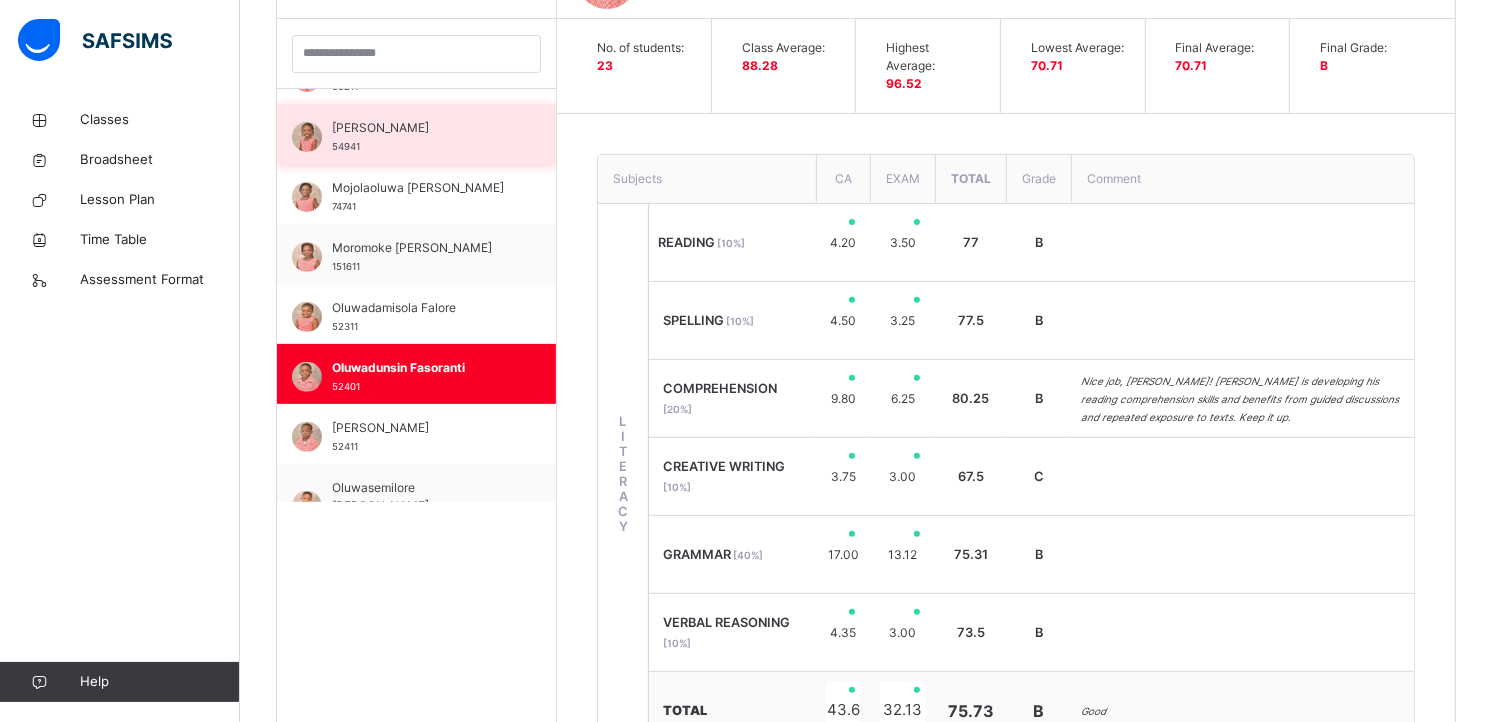 scroll, scrollTop: 835, scrollLeft: 0, axis: vertical 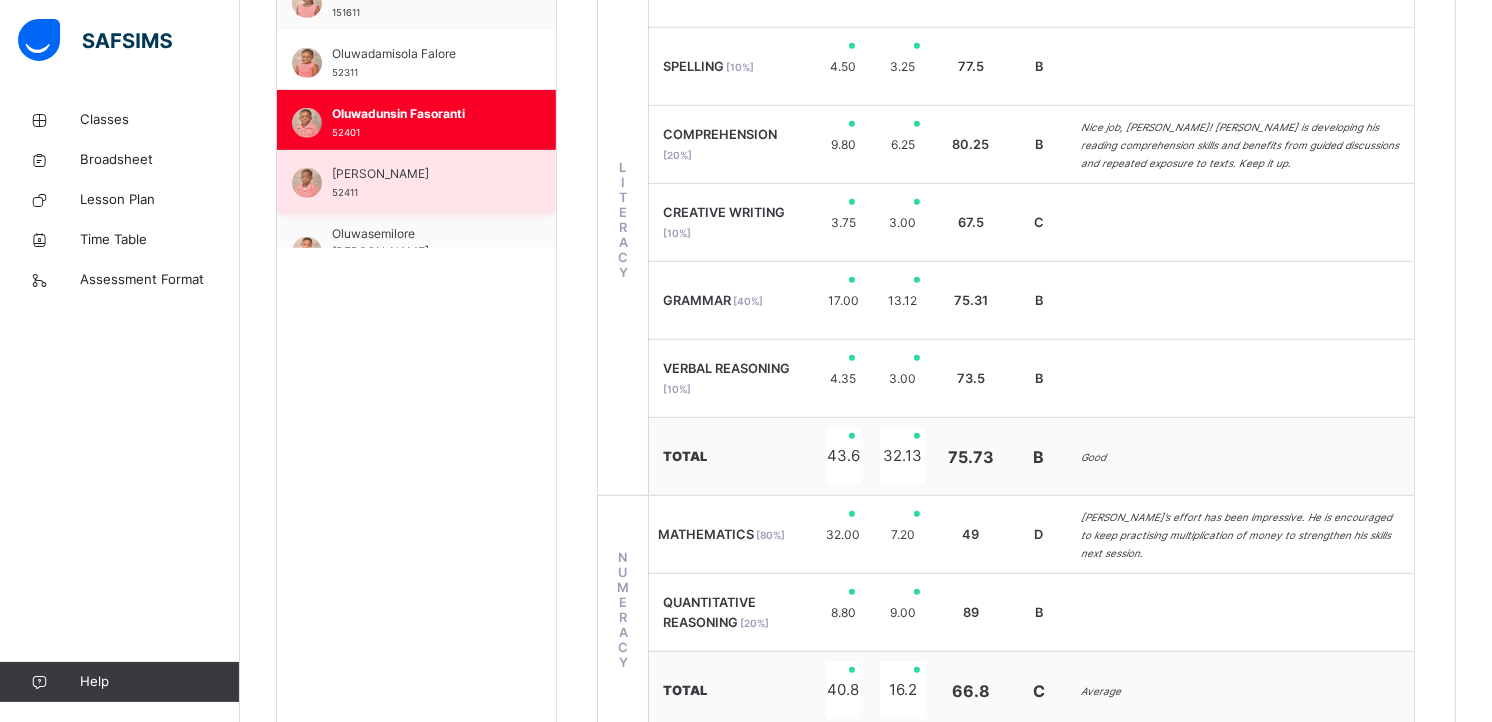 click on "[PERSON_NAME]" at bounding box center [421, 174] 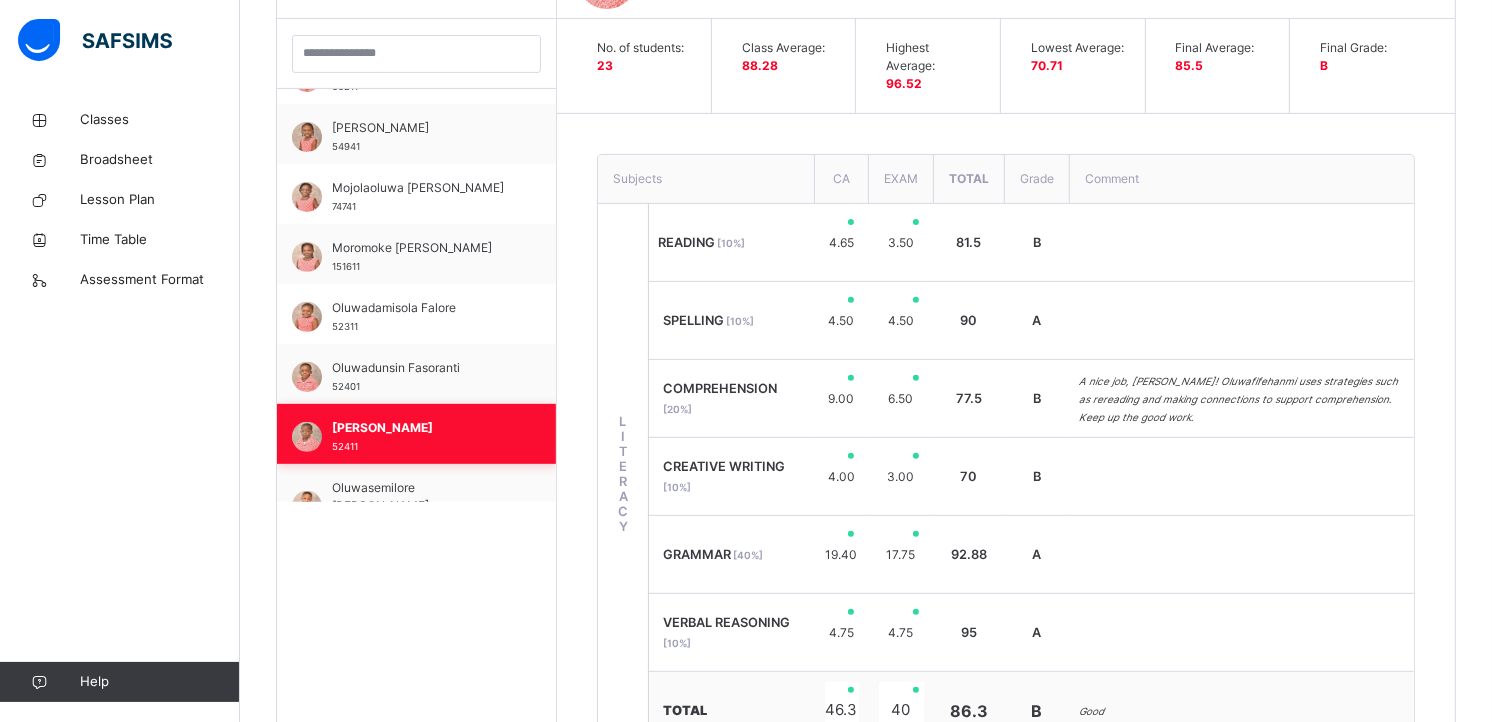 scroll, scrollTop: 835, scrollLeft: 0, axis: vertical 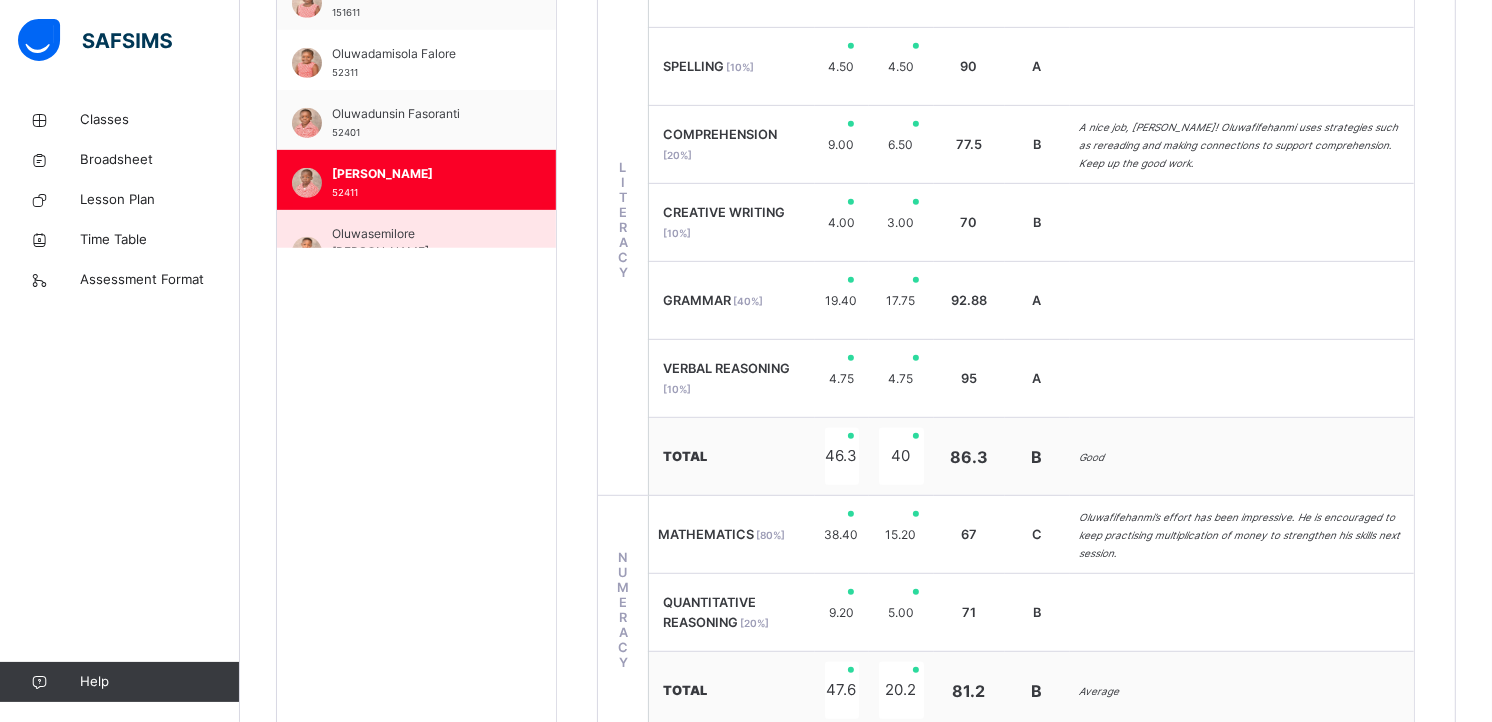 click on "Oluwasemilore [PERSON_NAME]" at bounding box center [421, 243] 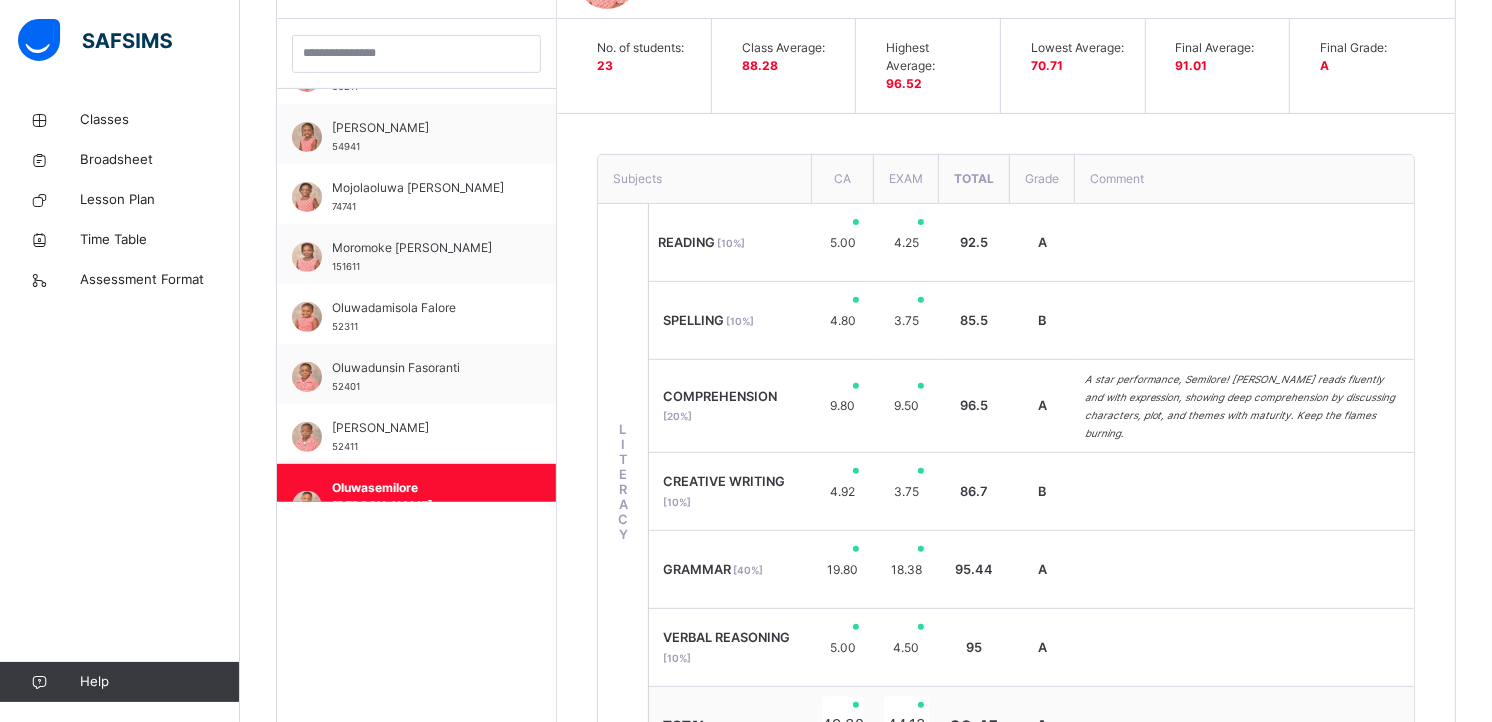 scroll, scrollTop: 835, scrollLeft: 0, axis: vertical 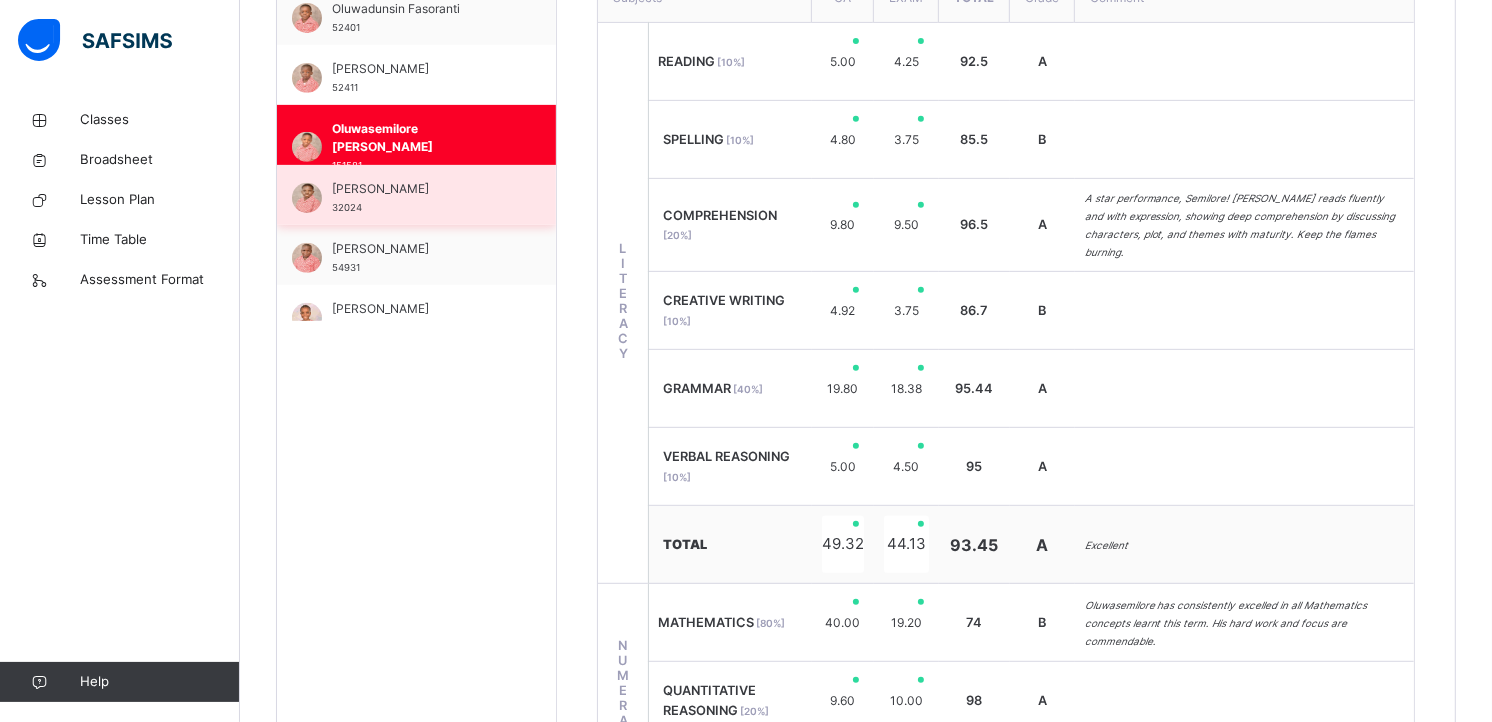 click on "[PERSON_NAME] 32024" at bounding box center (421, 198) 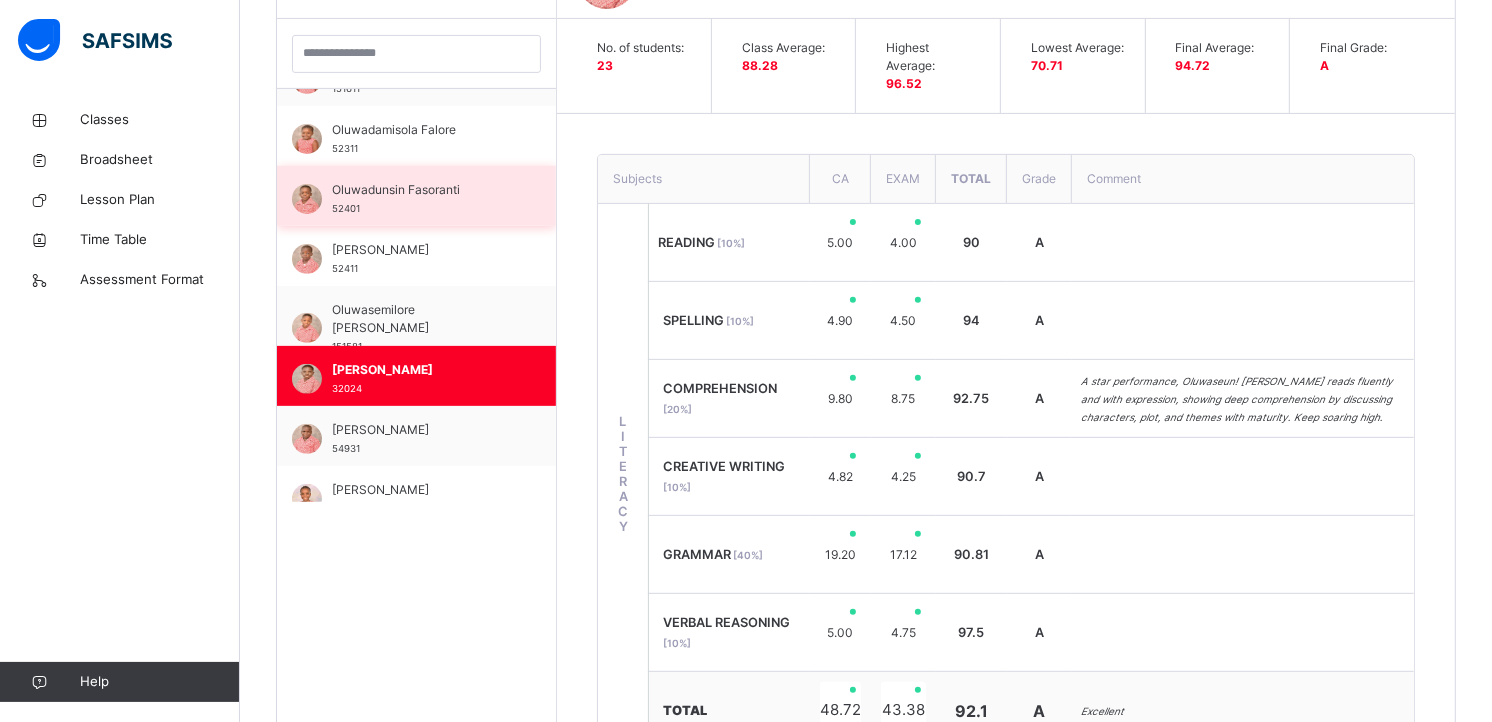 scroll, scrollTop: 762, scrollLeft: 0, axis: vertical 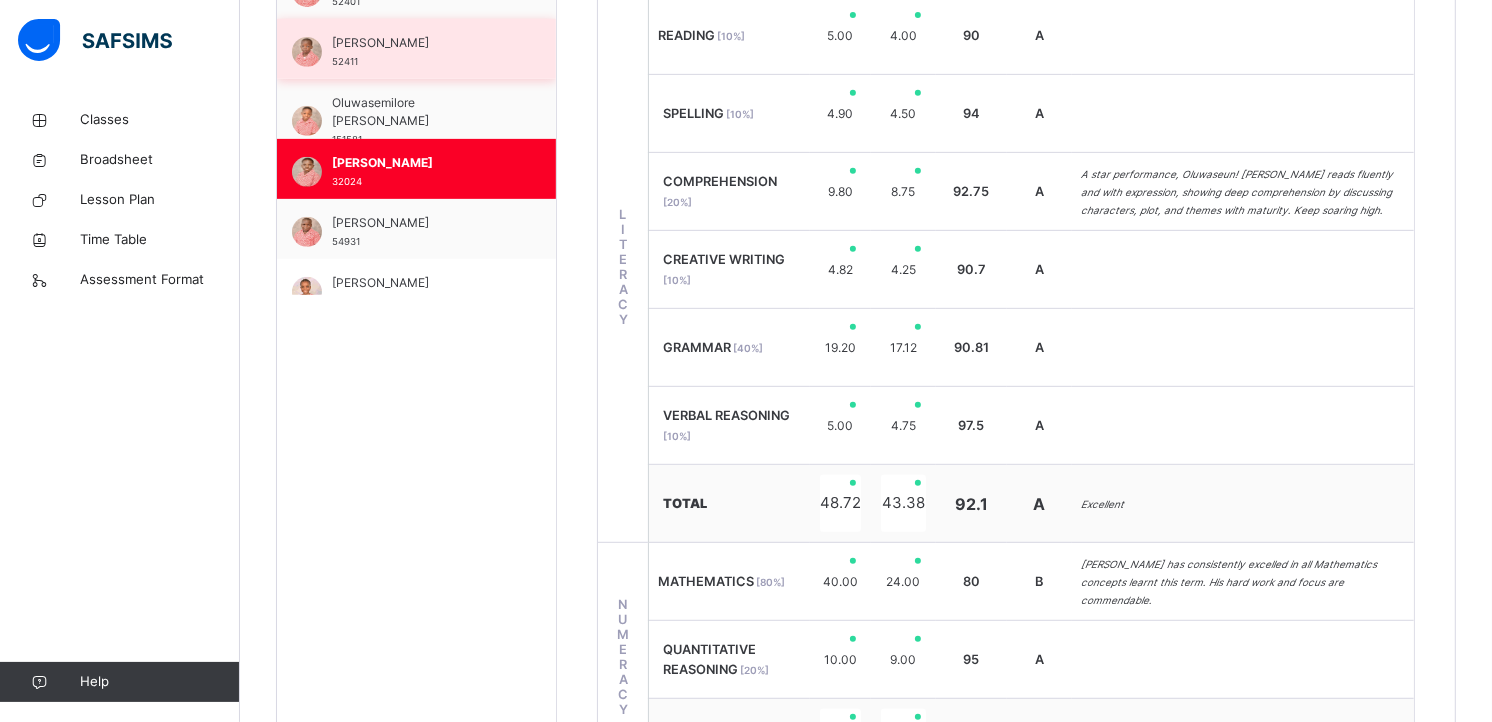 click on "[PERSON_NAME] 54931" at bounding box center [421, 232] 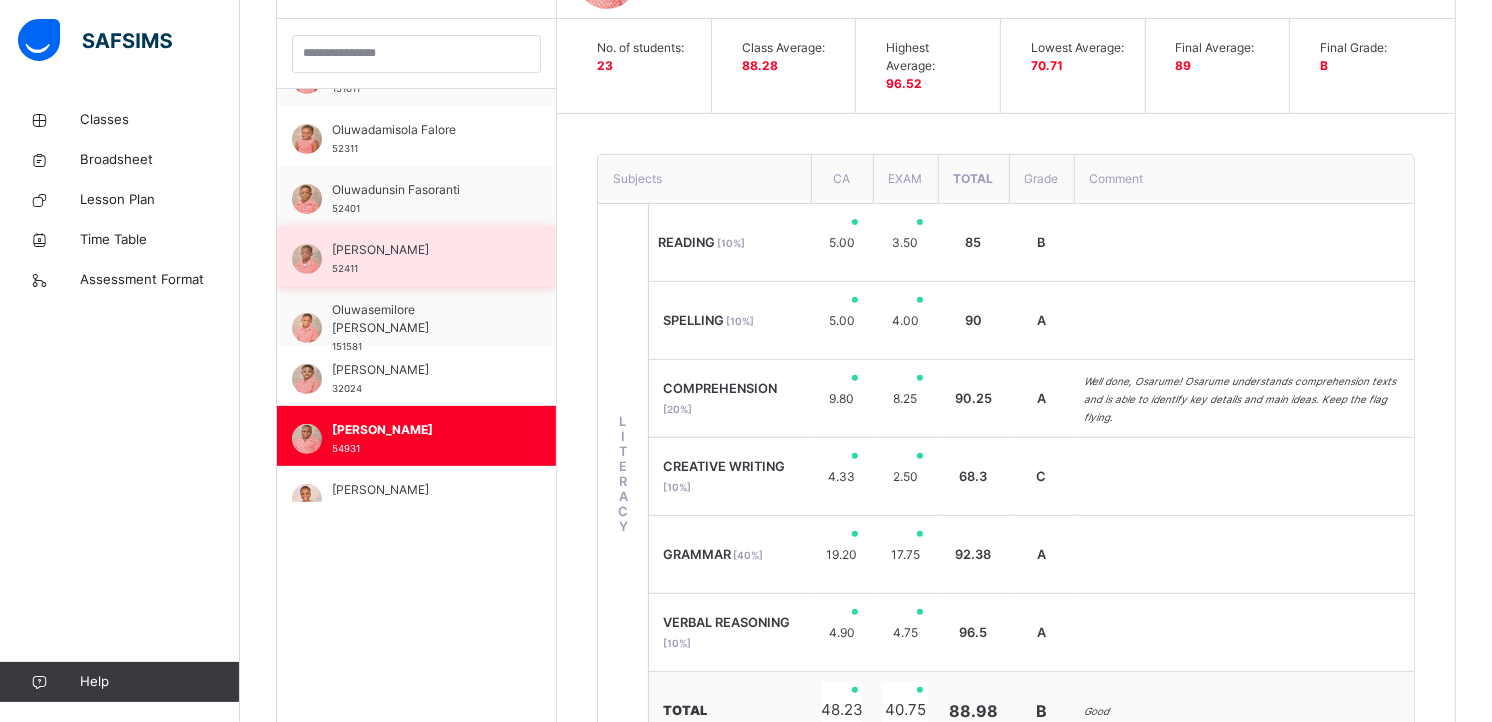 scroll, scrollTop: 788, scrollLeft: 0, axis: vertical 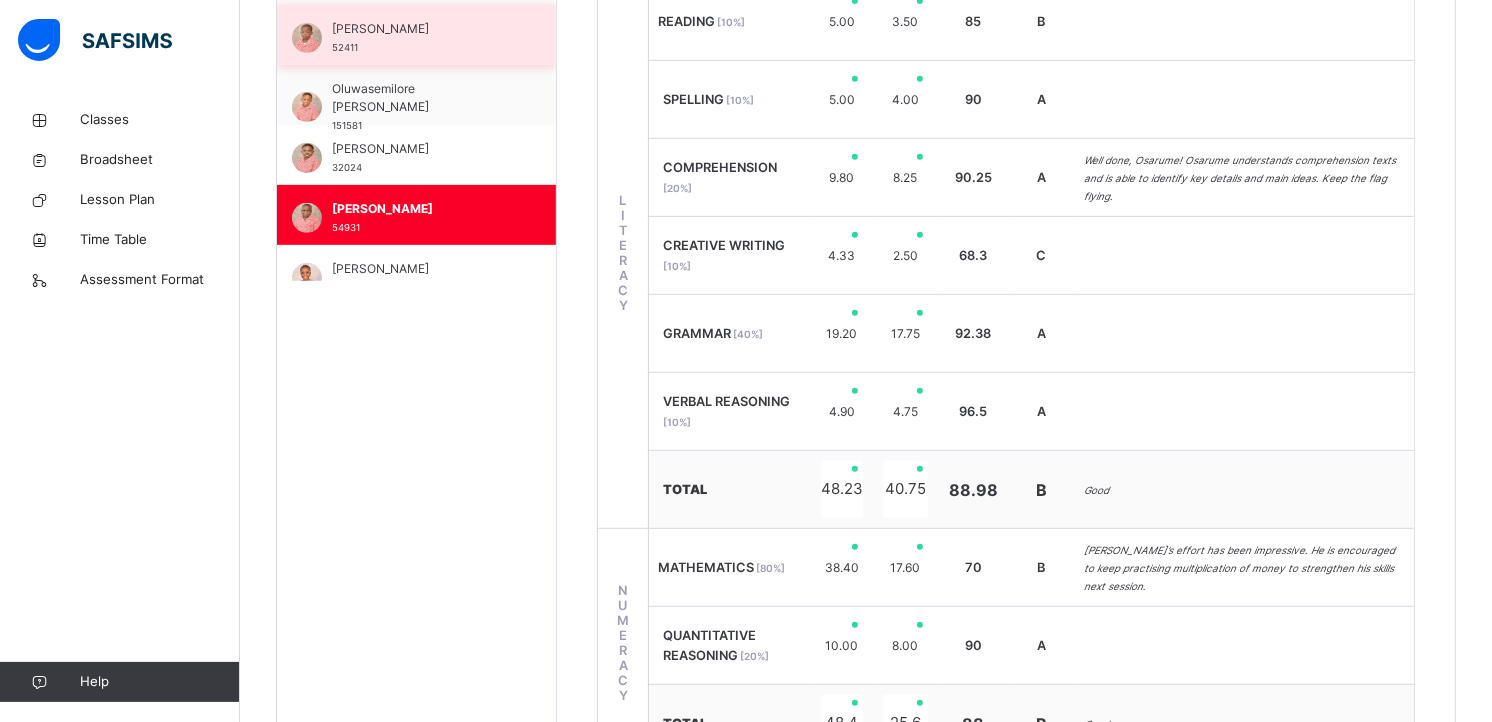 click on "[PERSON_NAME]" at bounding box center [421, 269] 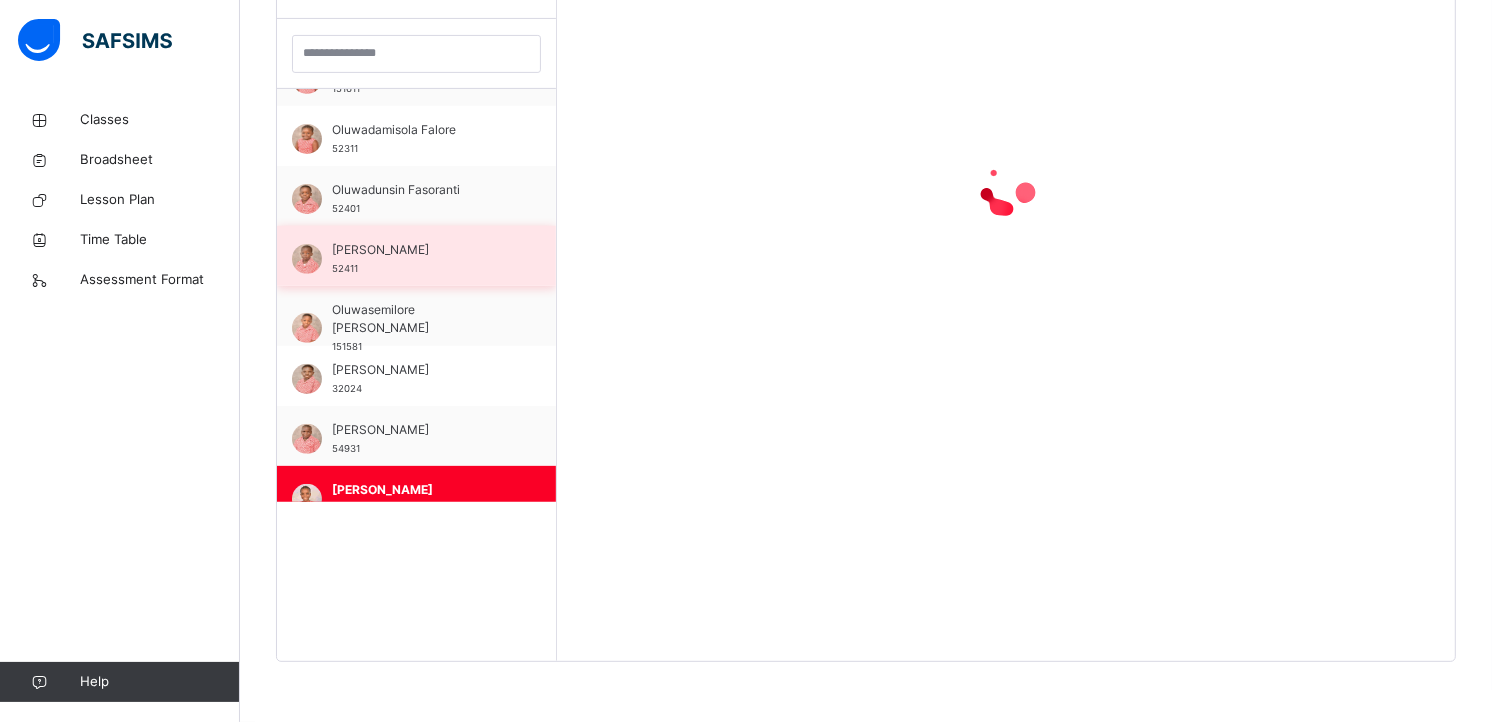 scroll, scrollTop: 802, scrollLeft: 0, axis: vertical 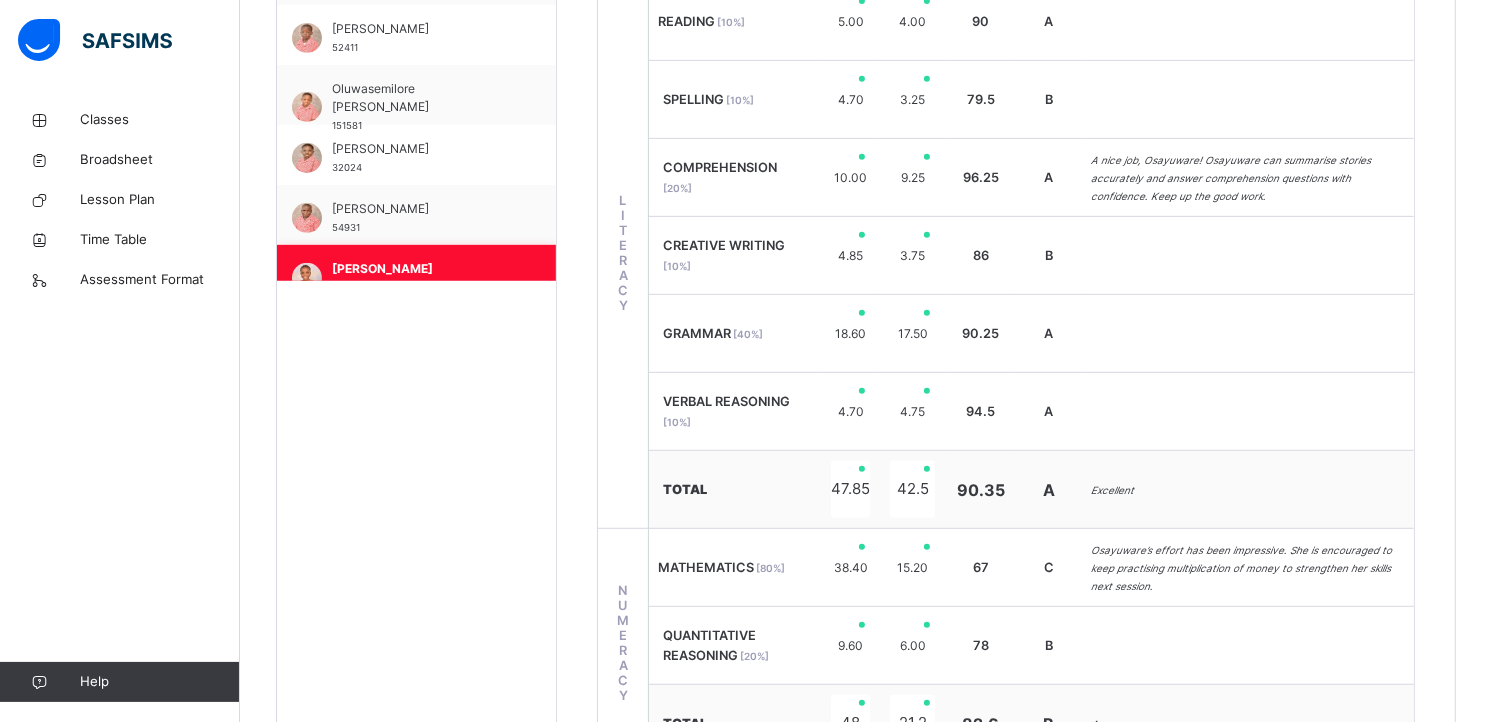 click on "[PERSON_NAME]" at bounding box center [421, 269] 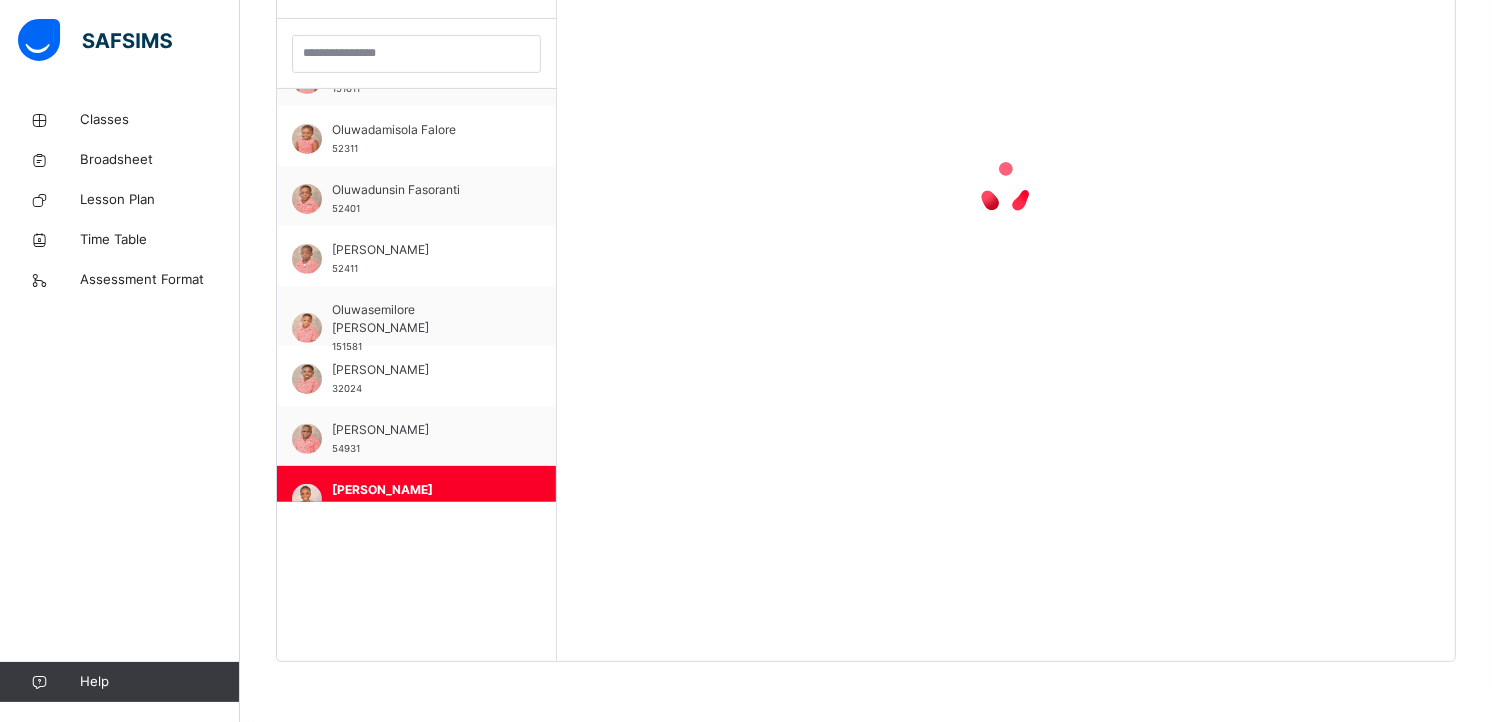 scroll, scrollTop: 802, scrollLeft: 0, axis: vertical 